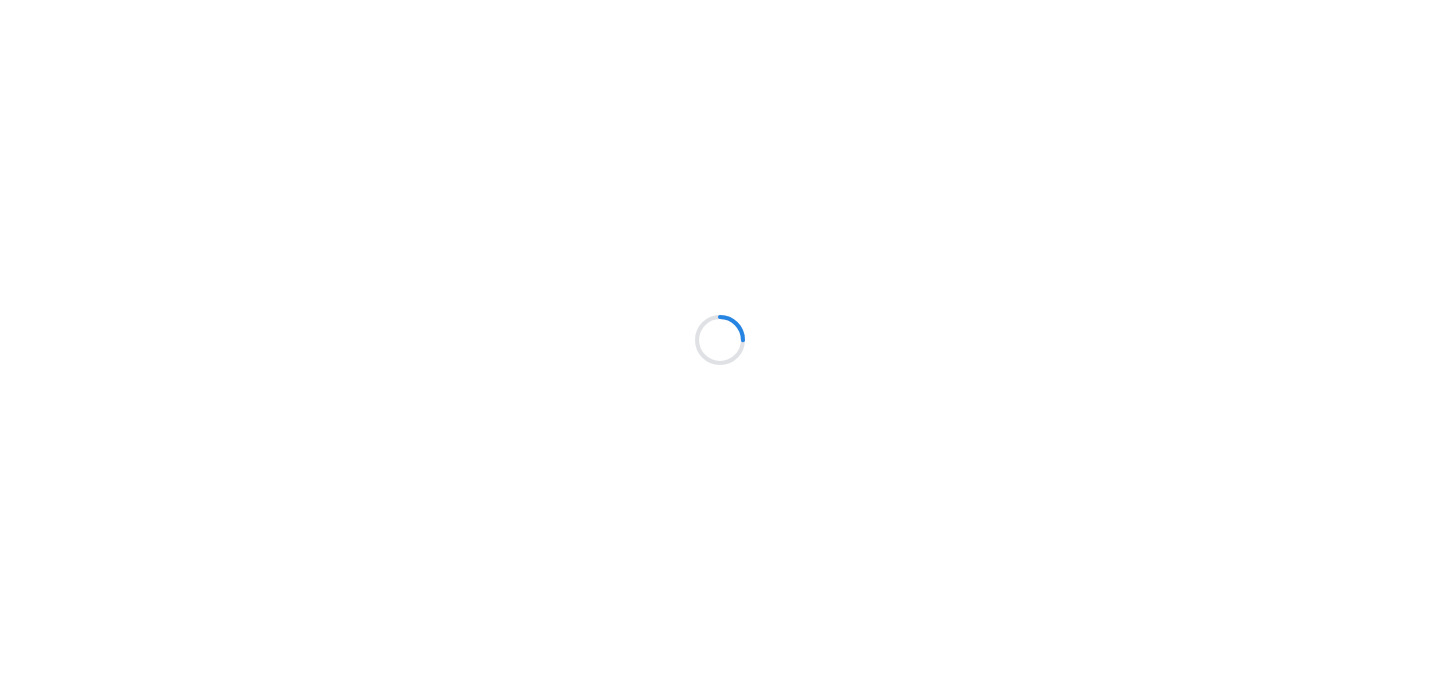 scroll, scrollTop: 0, scrollLeft: 0, axis: both 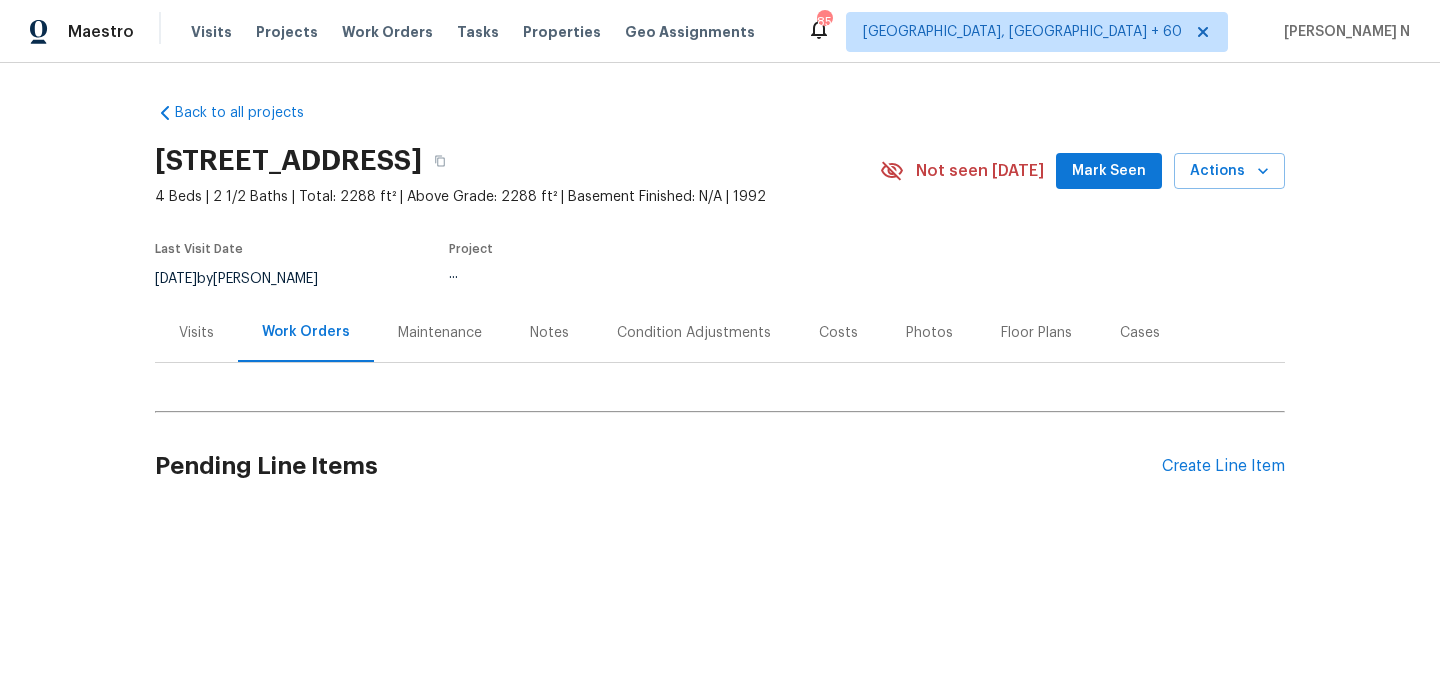 click on "Maintenance" at bounding box center [440, 333] 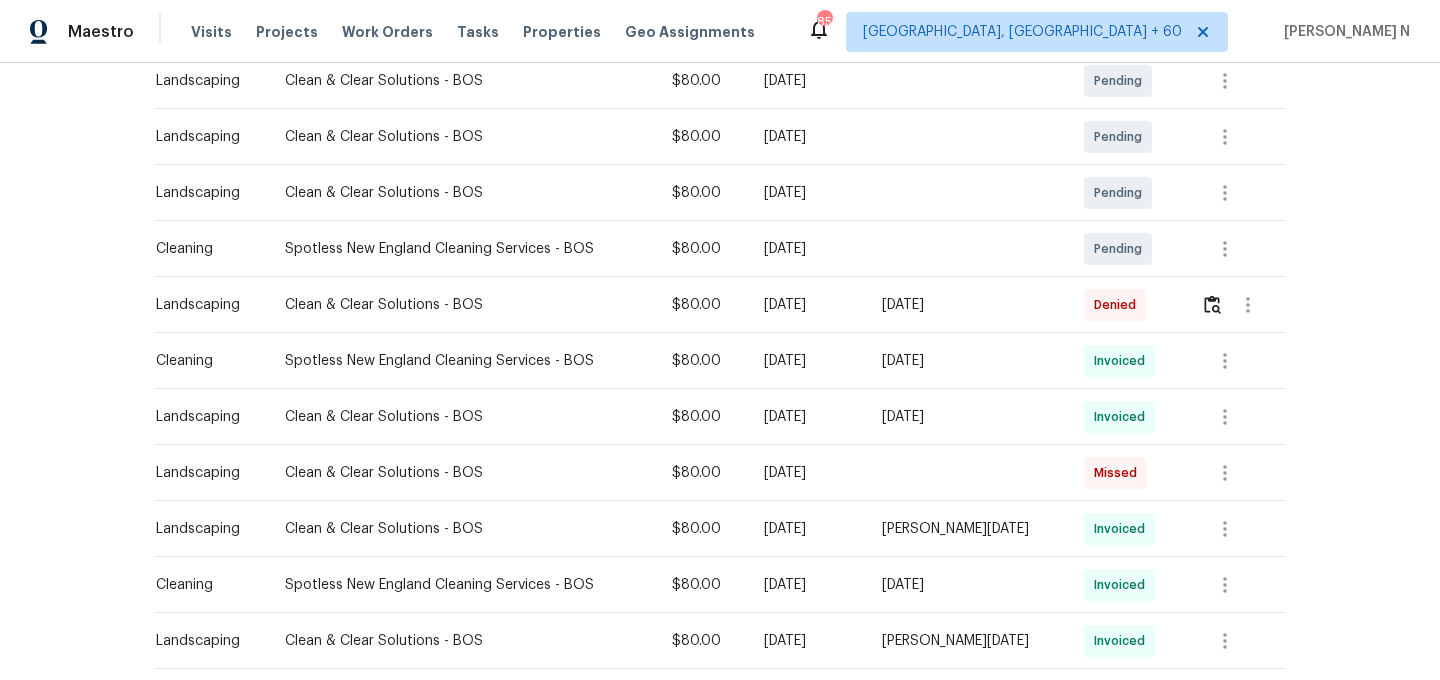 scroll, scrollTop: 413, scrollLeft: 0, axis: vertical 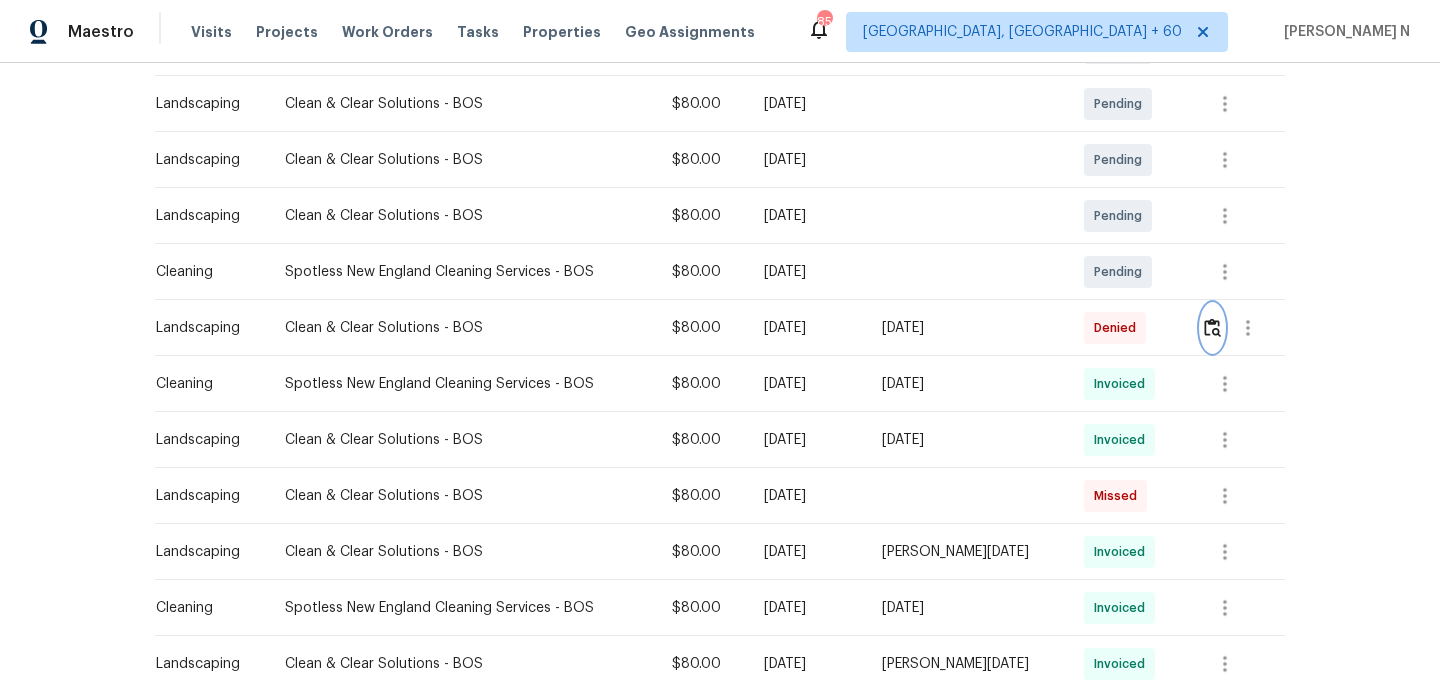 click at bounding box center [1212, 327] 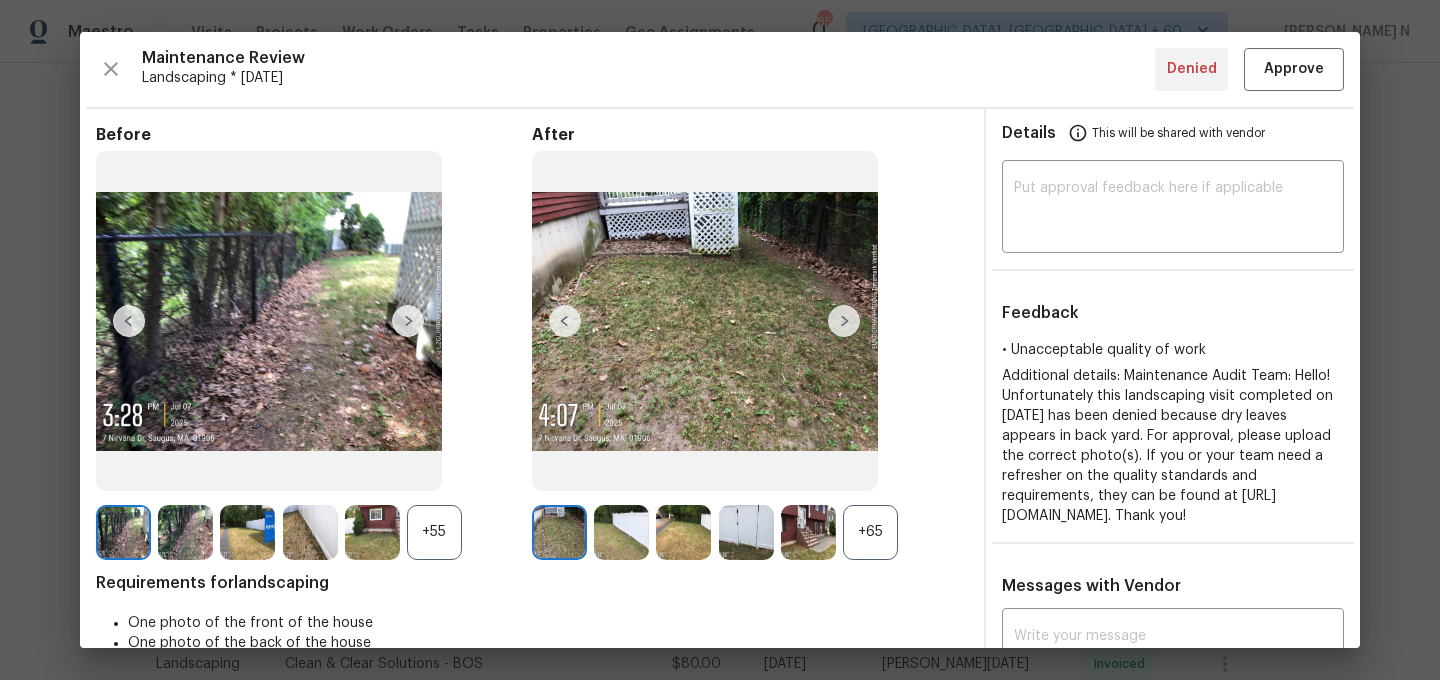 click on "+65" at bounding box center (870, 532) 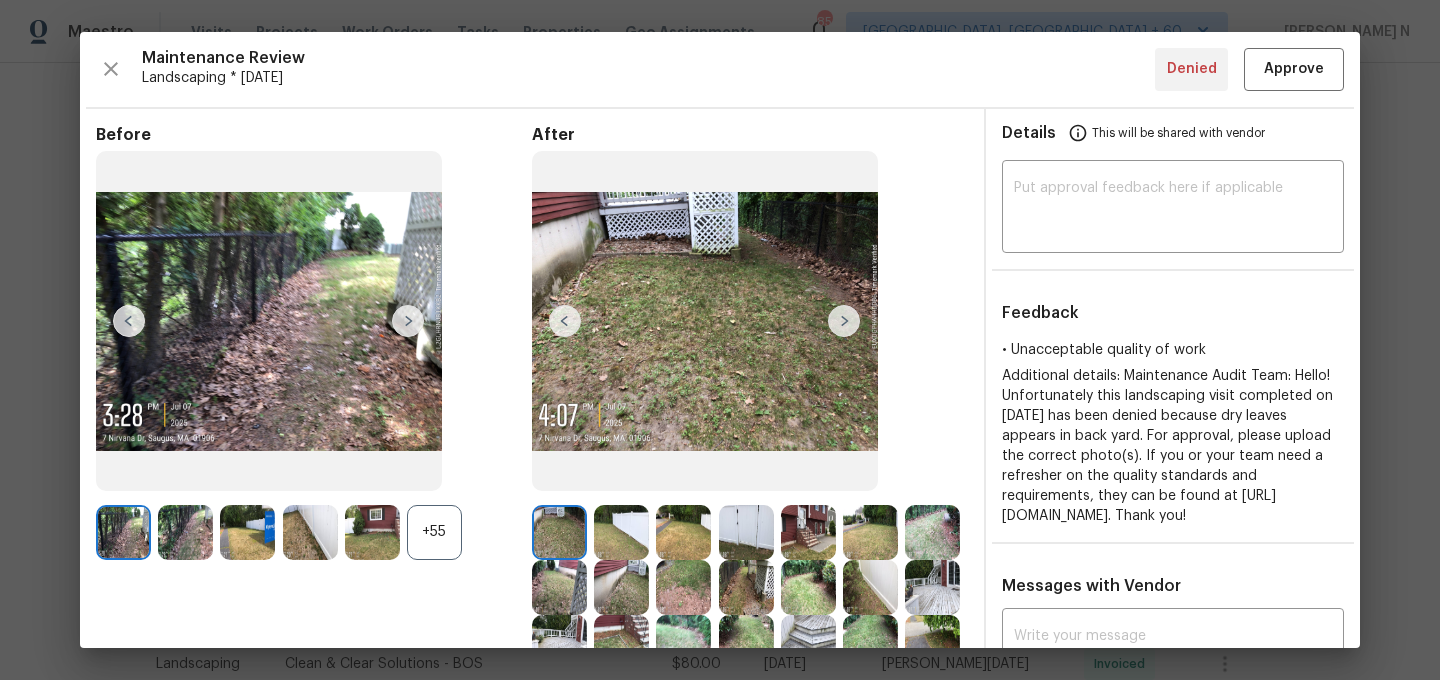 click on "+55" at bounding box center [434, 532] 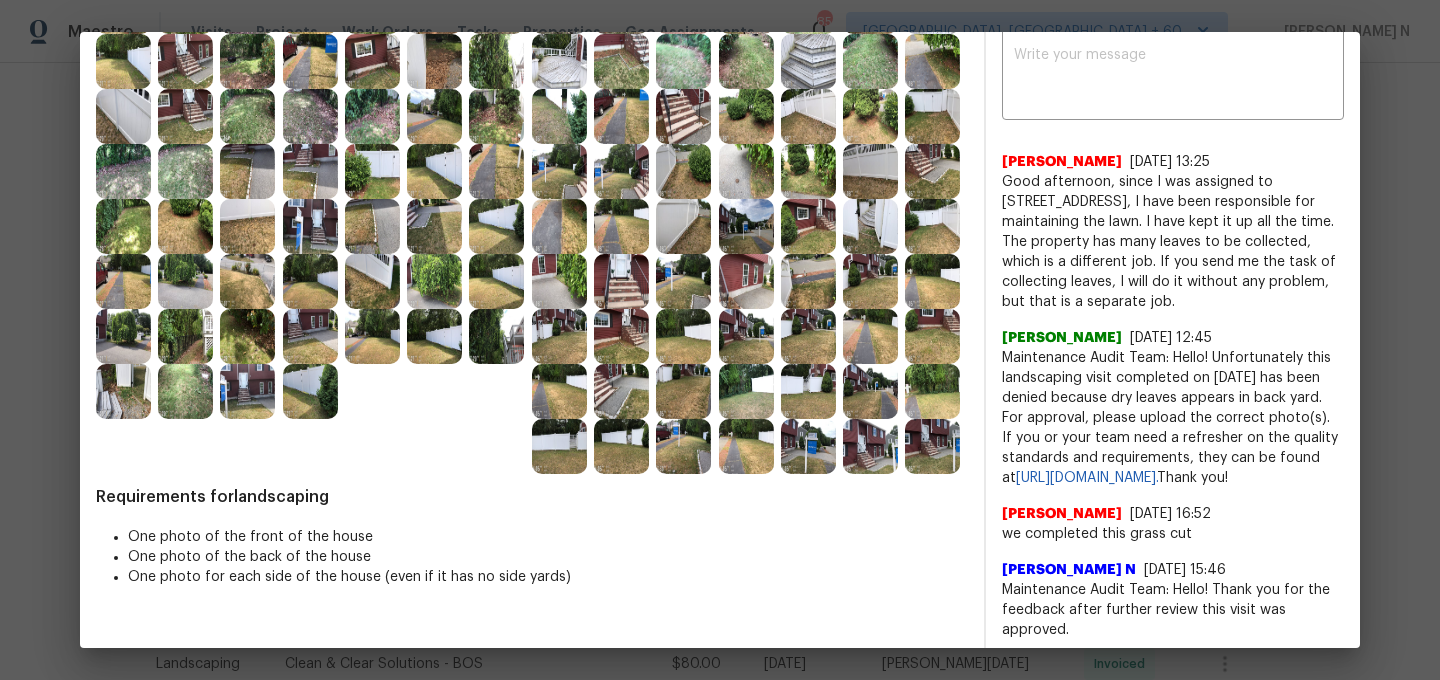 scroll, scrollTop: 544, scrollLeft: 0, axis: vertical 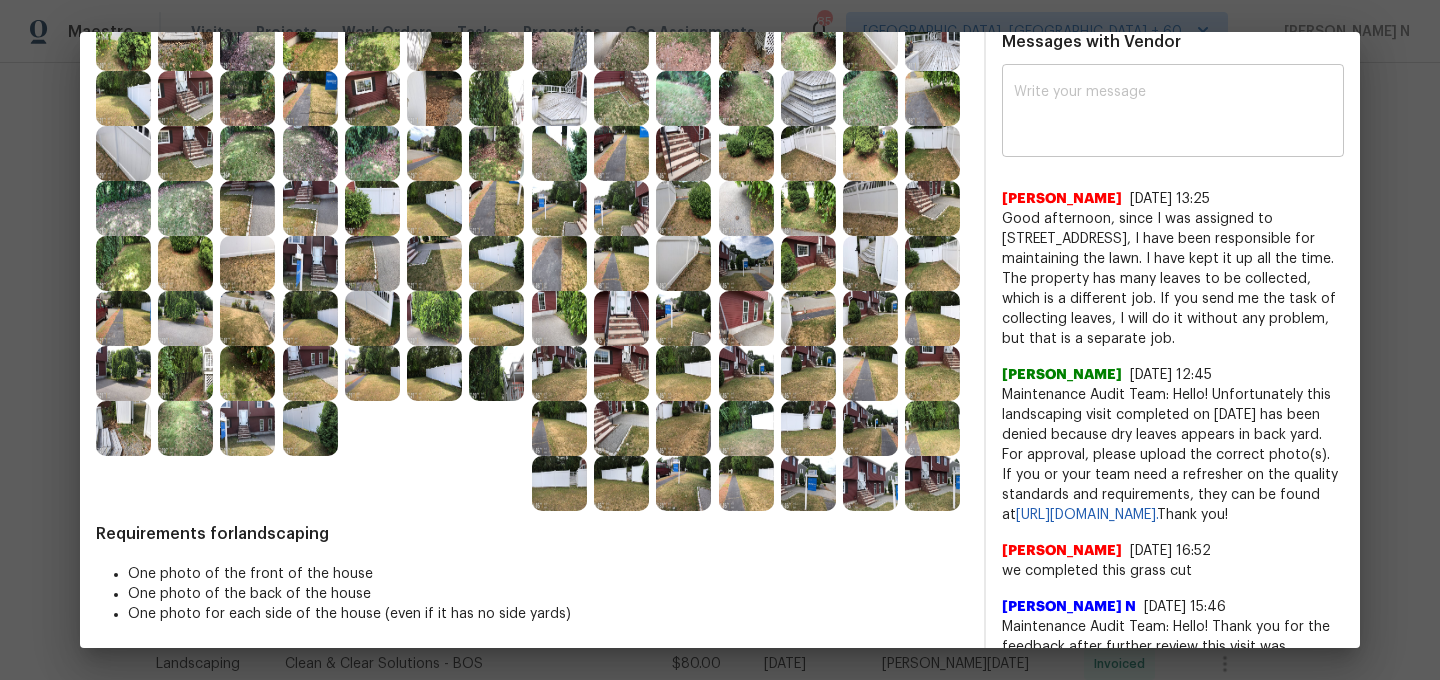 click on "x ​" at bounding box center [1173, 113] 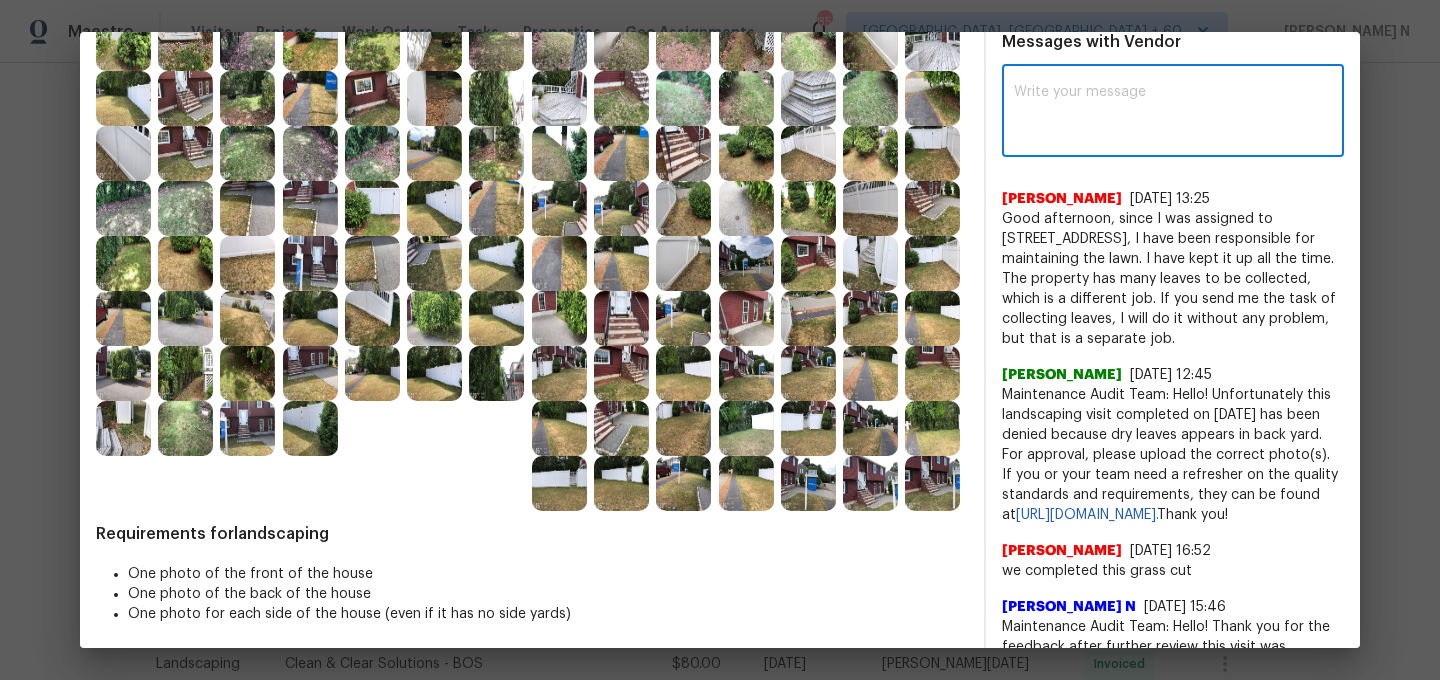 paste on "Maintenance Audit Team: Hello! Thank you for the feedback after further review this visit was approved." 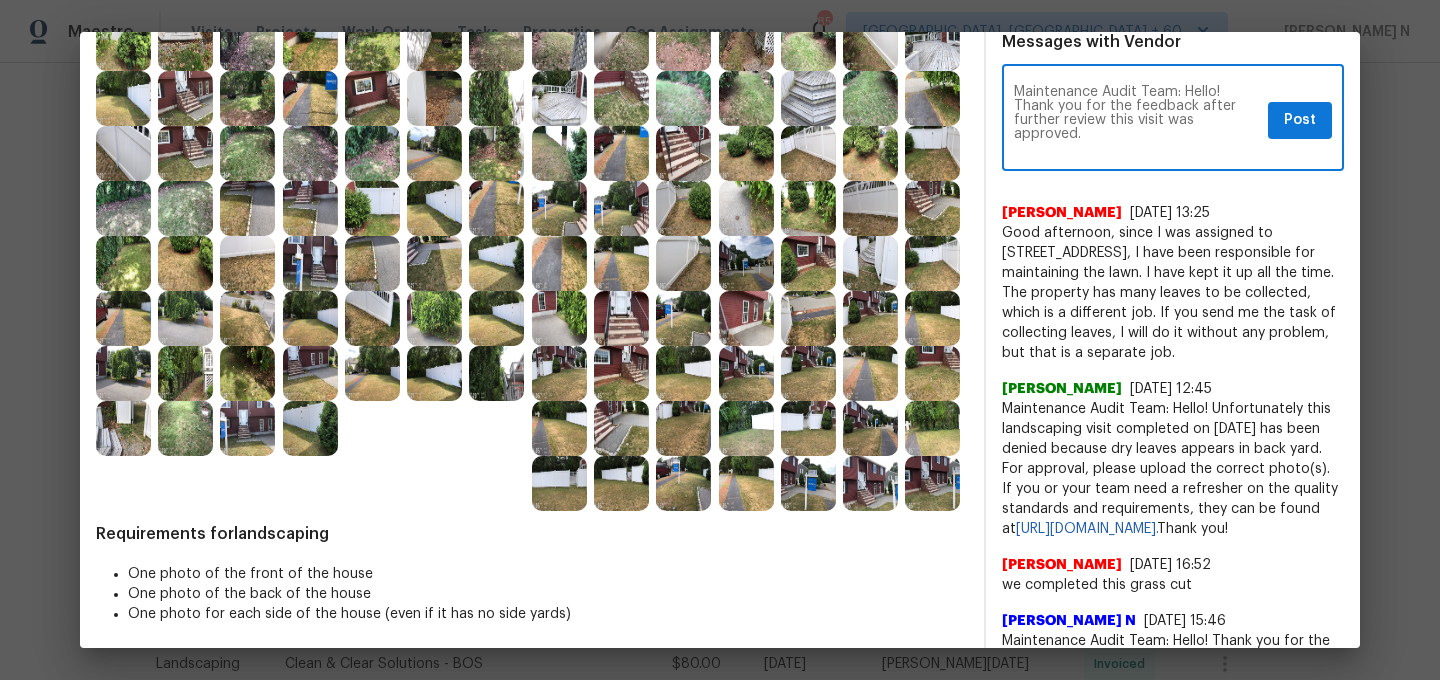 scroll, scrollTop: 0, scrollLeft: 0, axis: both 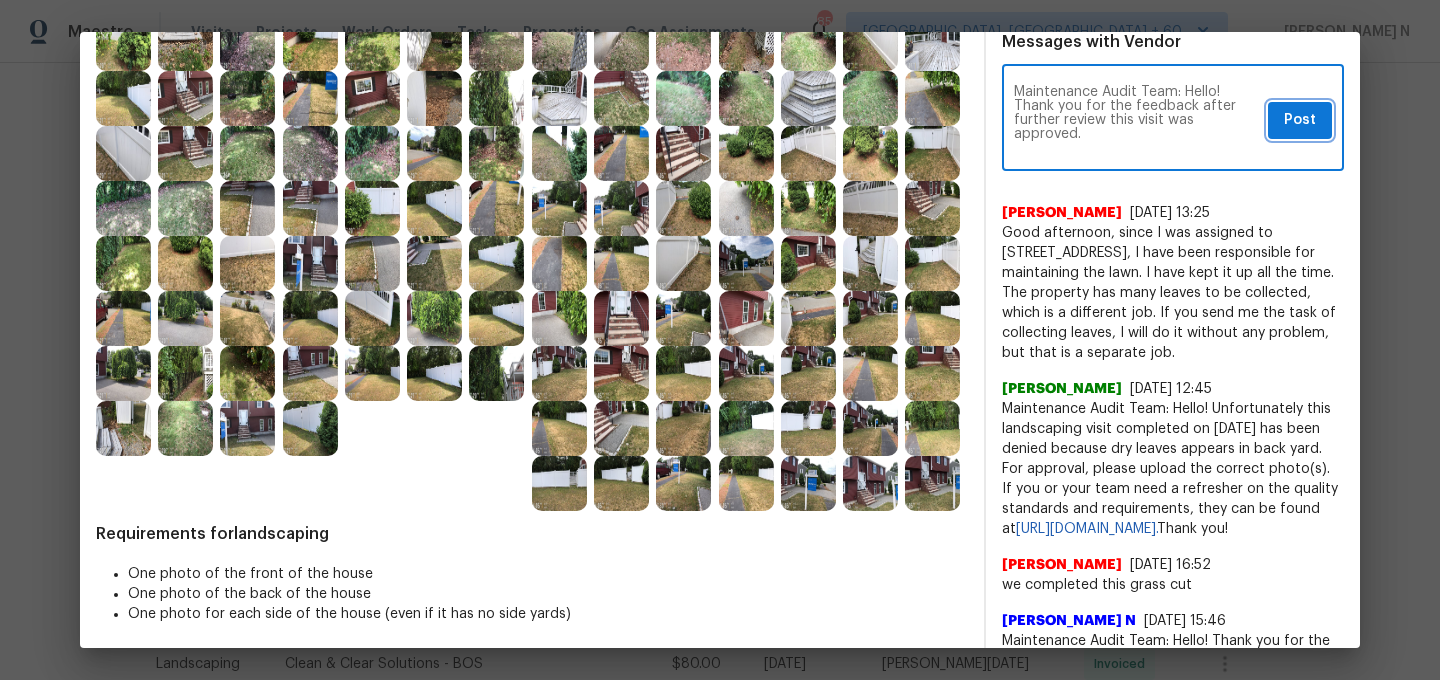 click on "Post" at bounding box center [1300, 120] 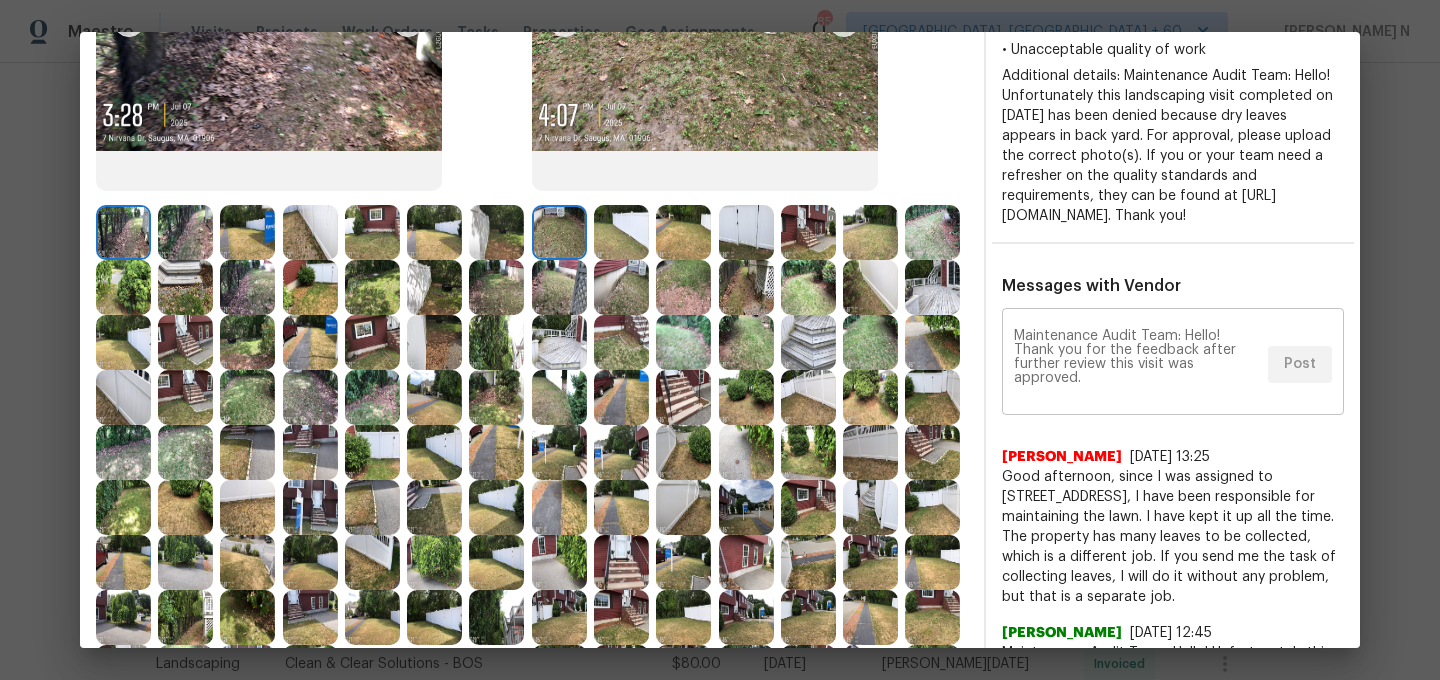scroll, scrollTop: 0, scrollLeft: 0, axis: both 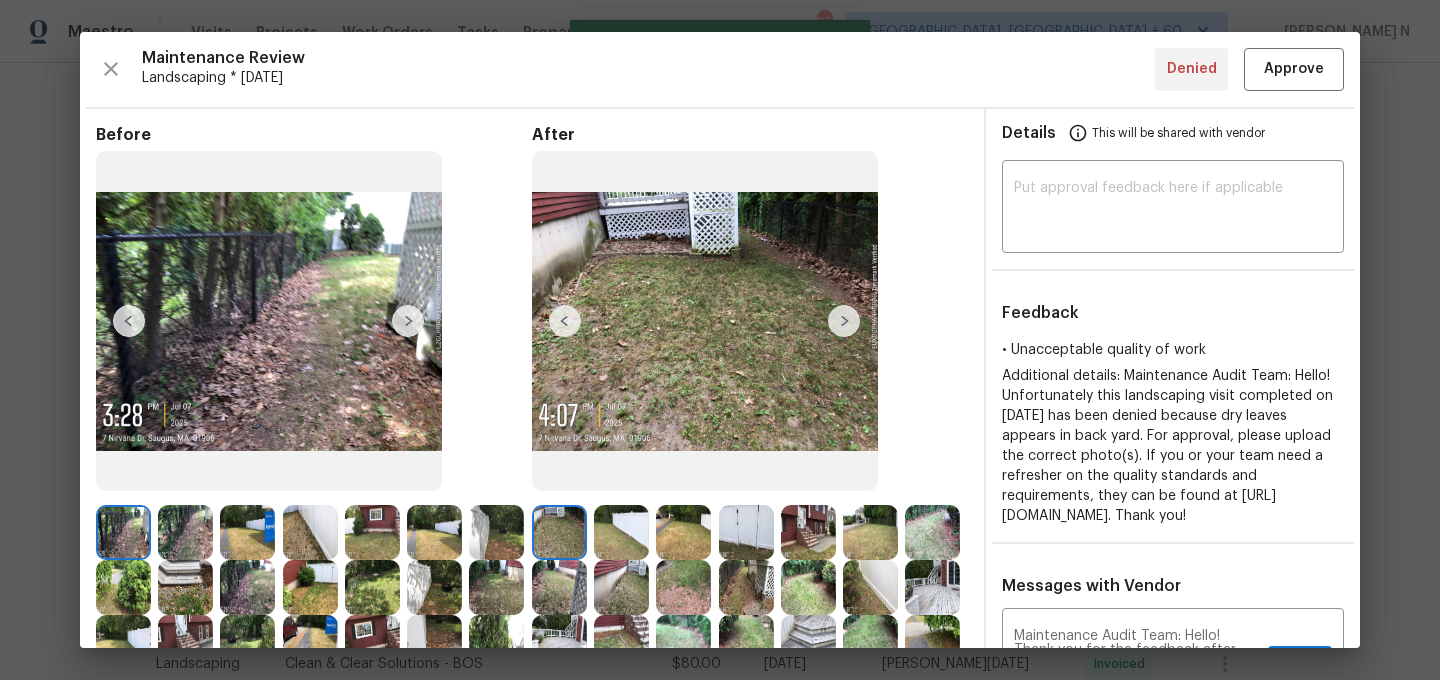 type 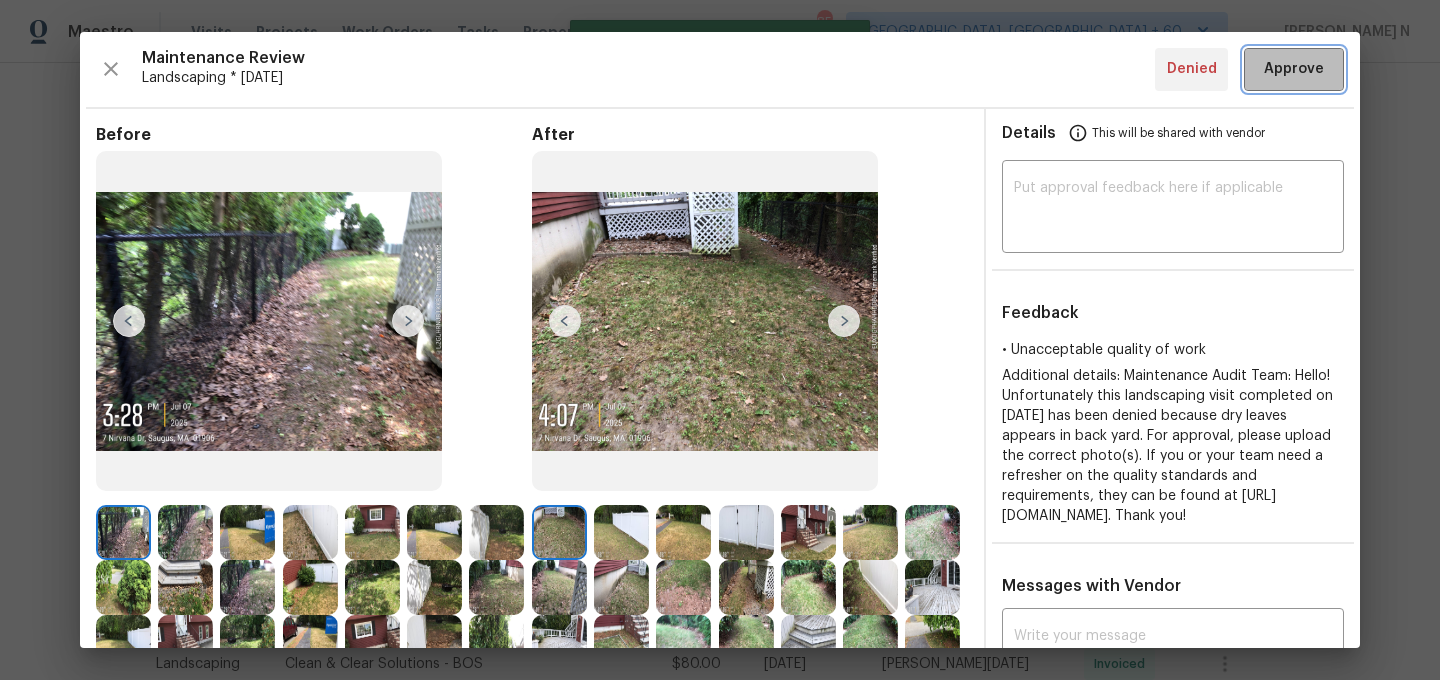 click on "Approve" at bounding box center [1294, 69] 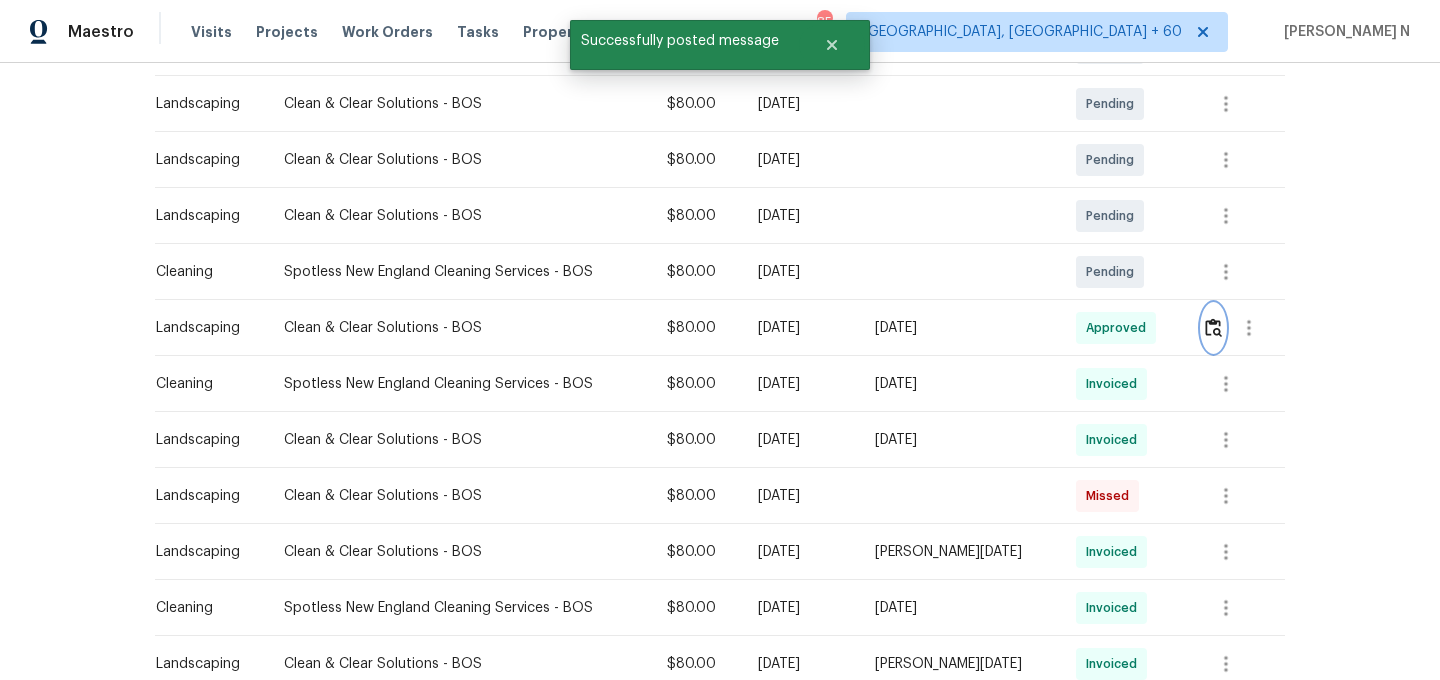 scroll, scrollTop: 0, scrollLeft: 0, axis: both 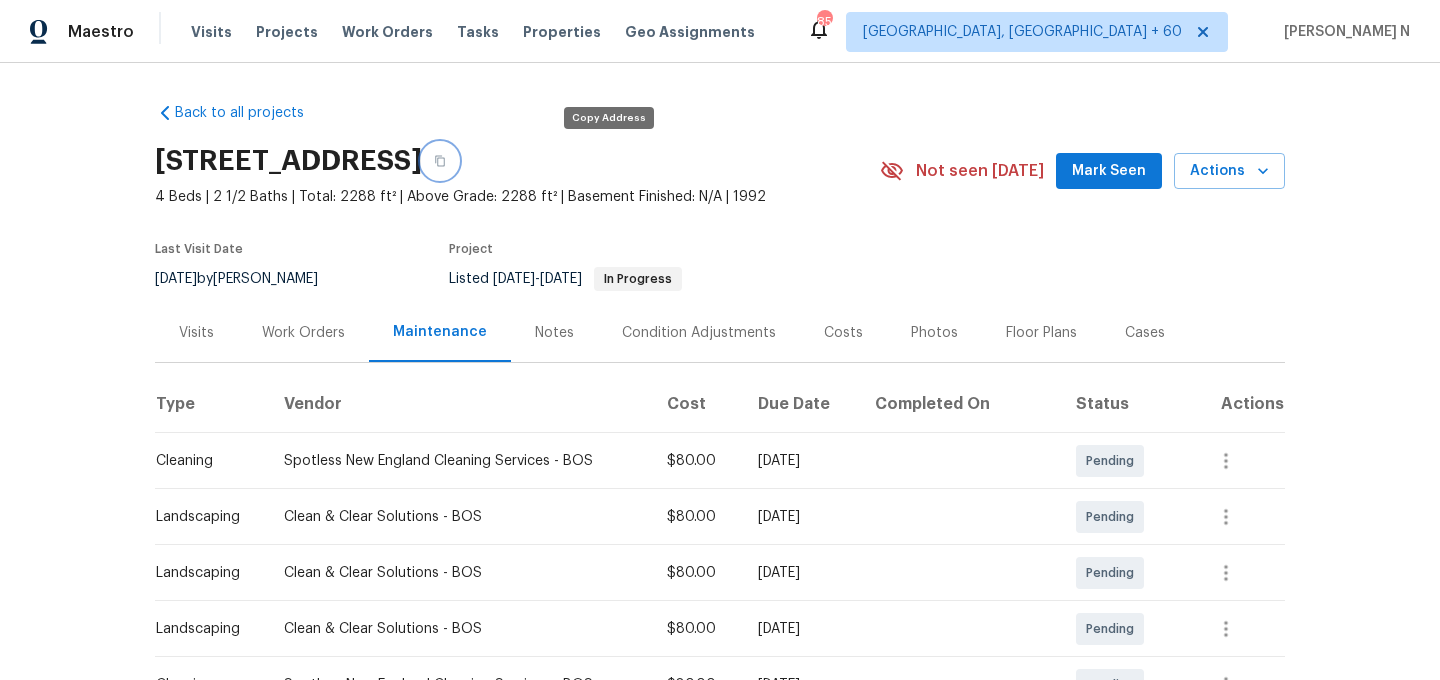 click at bounding box center (440, 161) 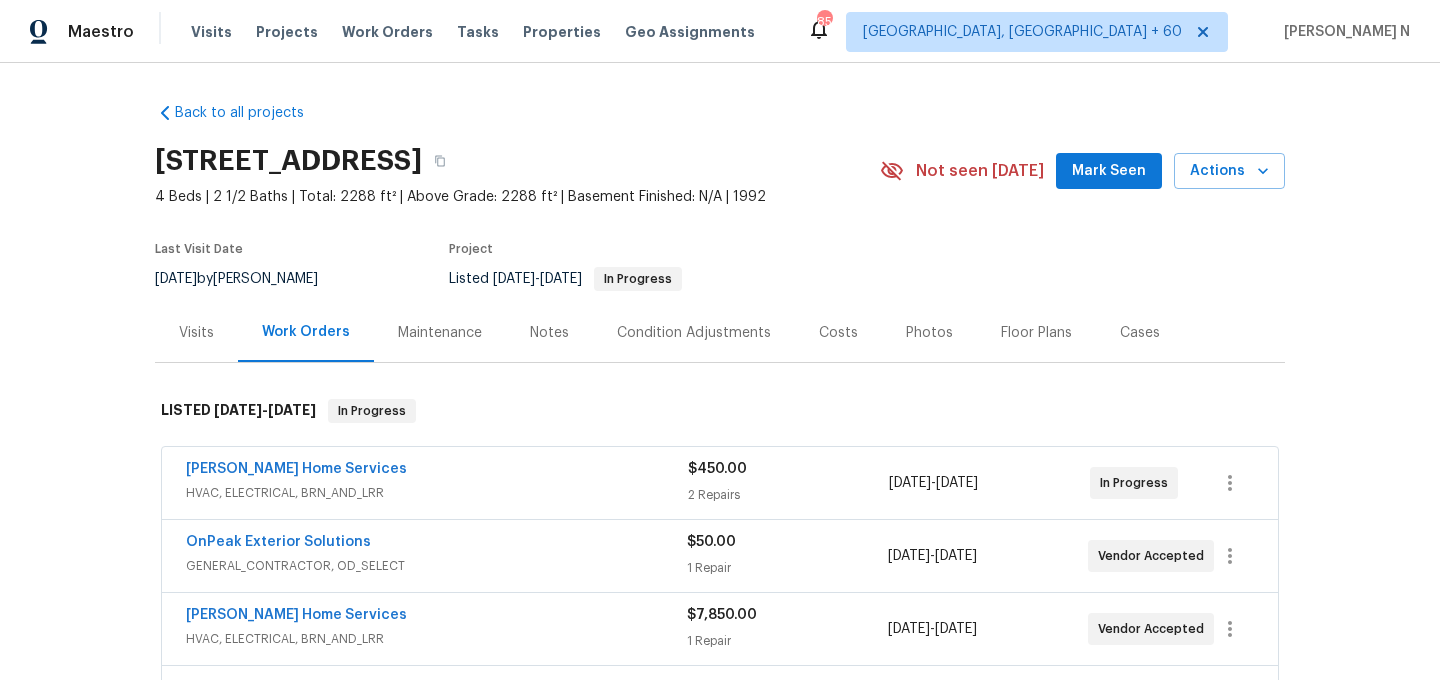 scroll, scrollTop: 0, scrollLeft: 0, axis: both 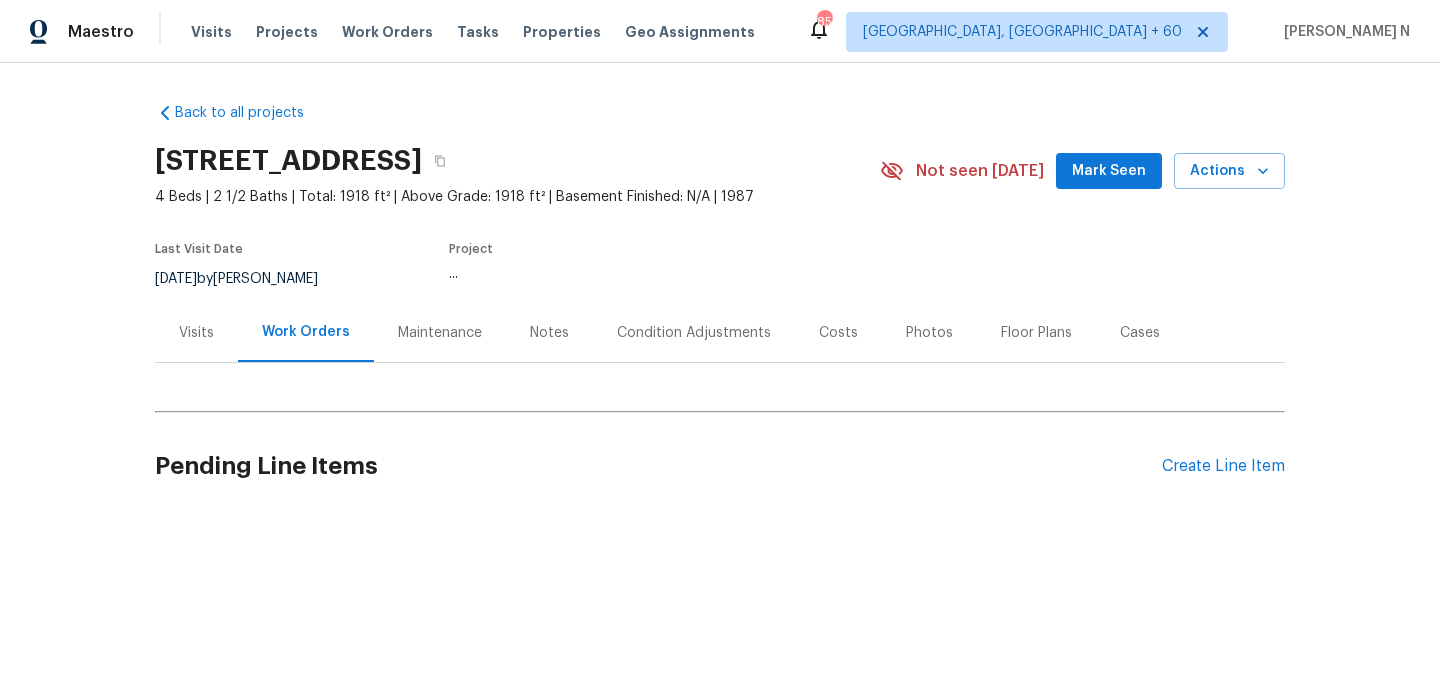 click on "Maintenance" at bounding box center (440, 333) 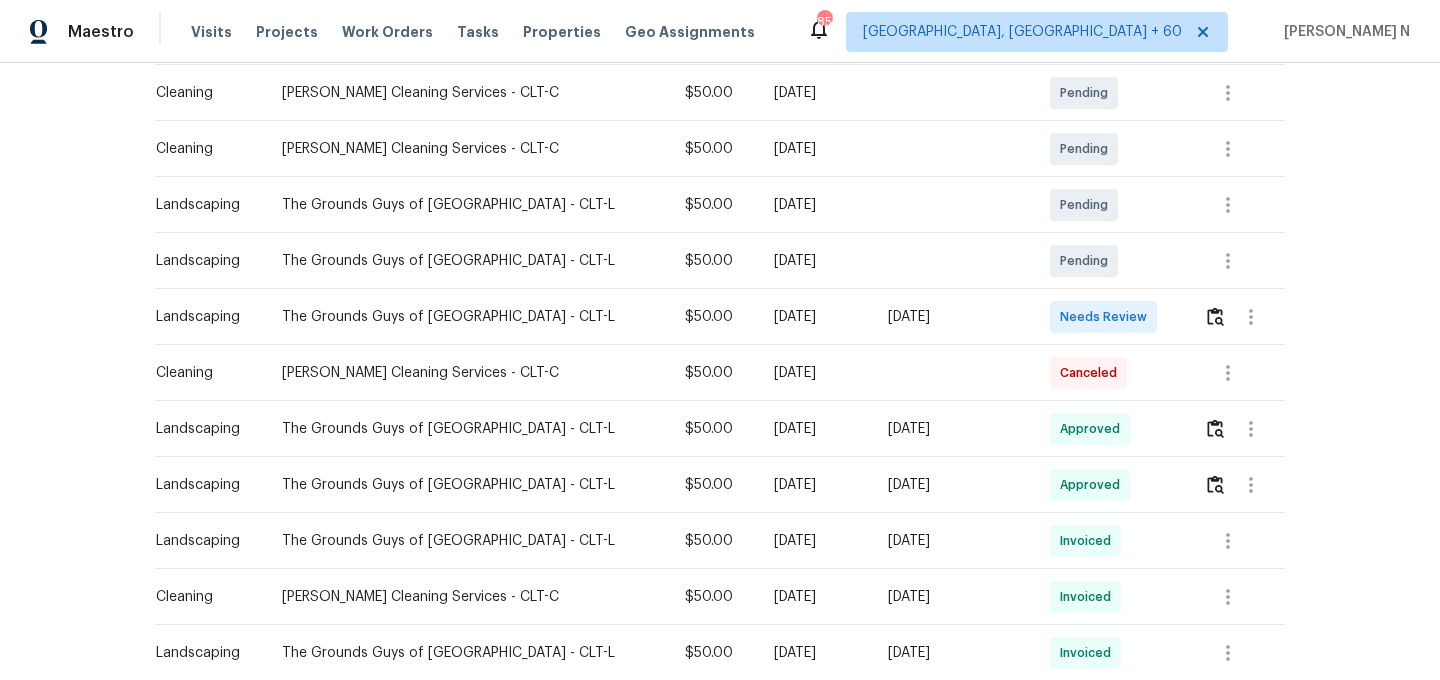 scroll, scrollTop: 392, scrollLeft: 0, axis: vertical 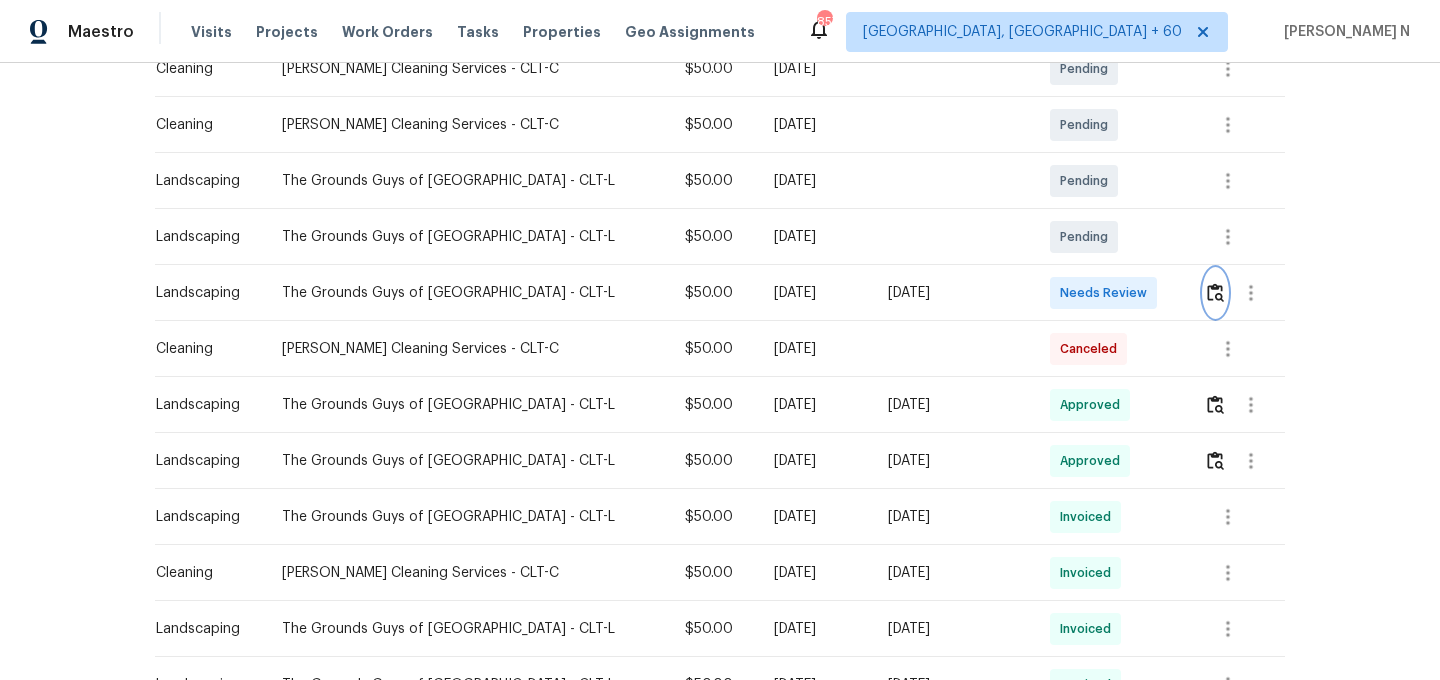click at bounding box center [1215, 293] 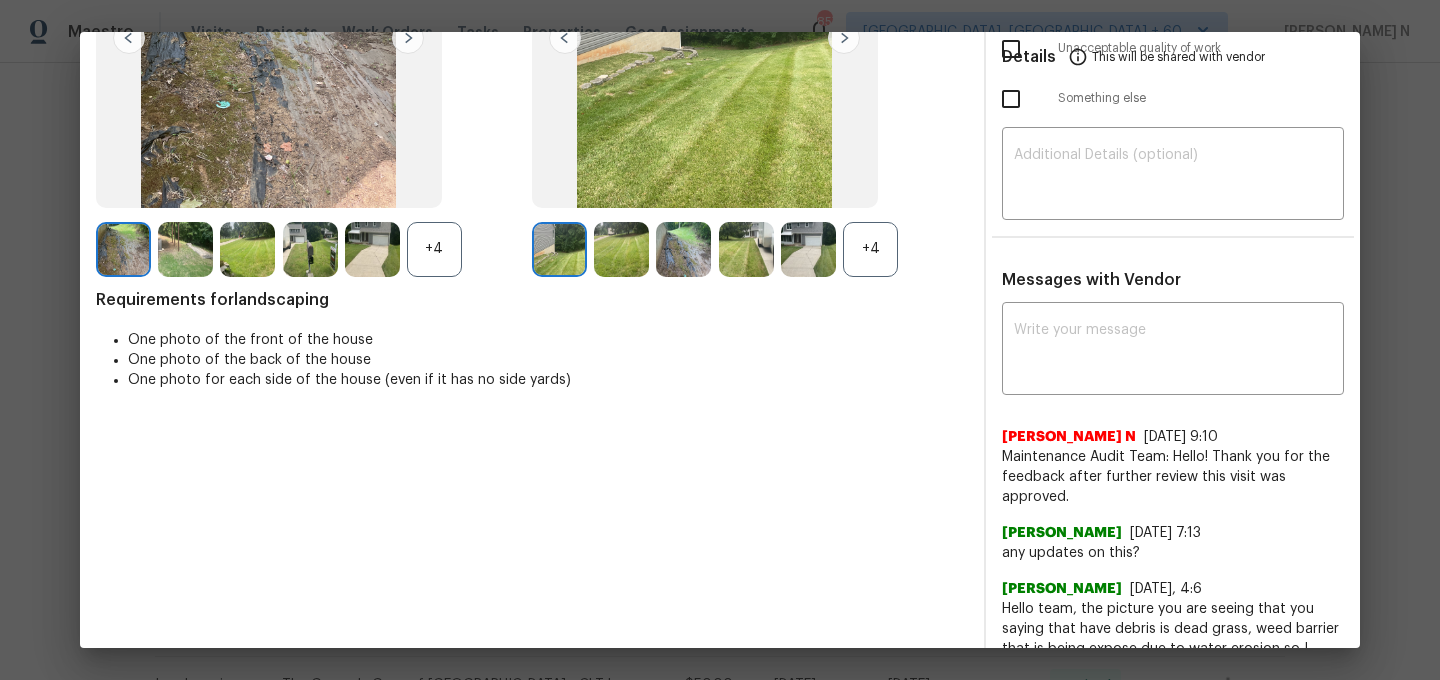 scroll, scrollTop: 311, scrollLeft: 0, axis: vertical 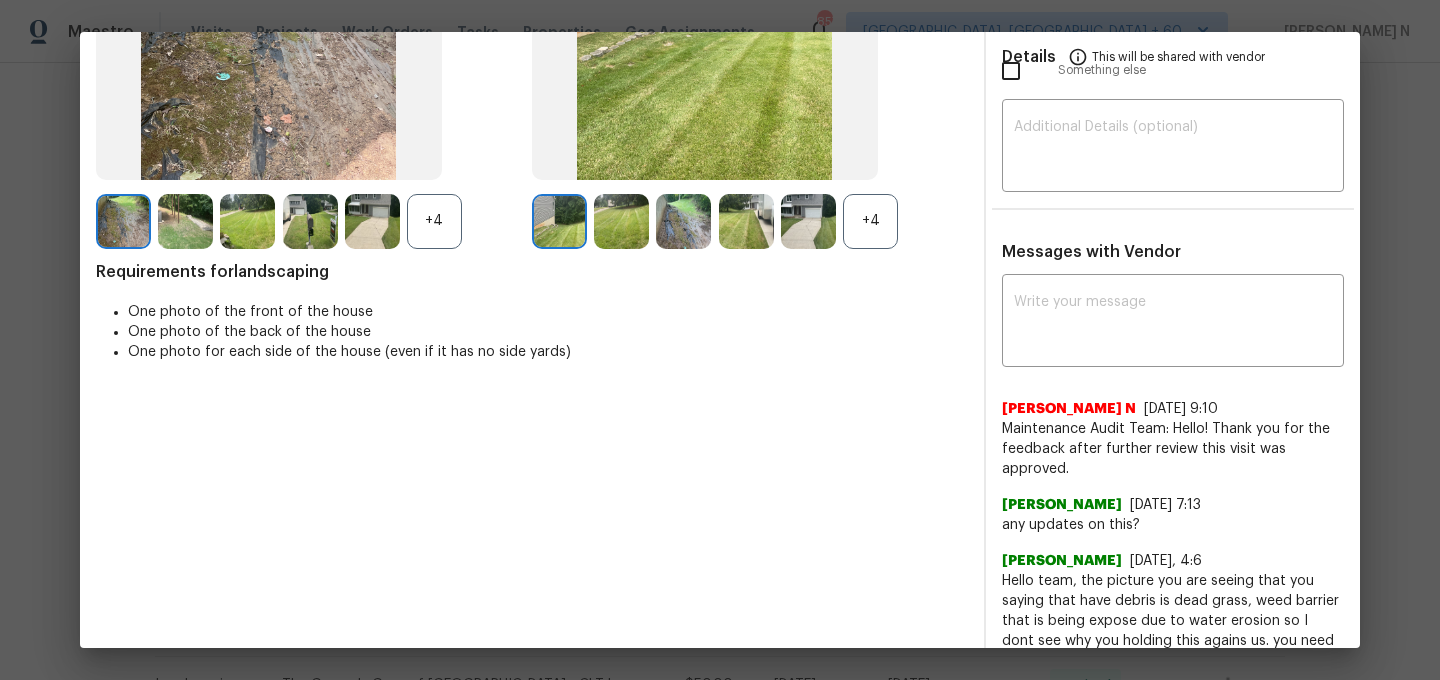 click at bounding box center (683, 221) 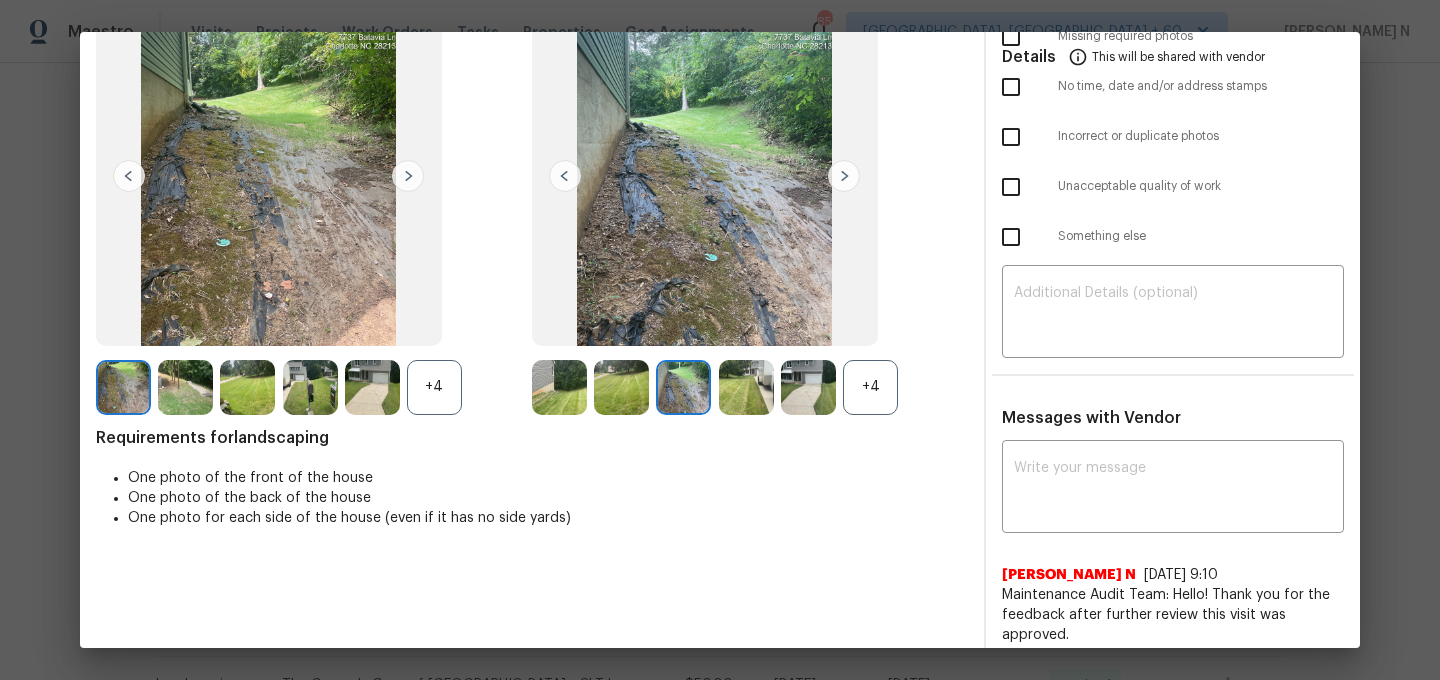 scroll, scrollTop: 0, scrollLeft: 0, axis: both 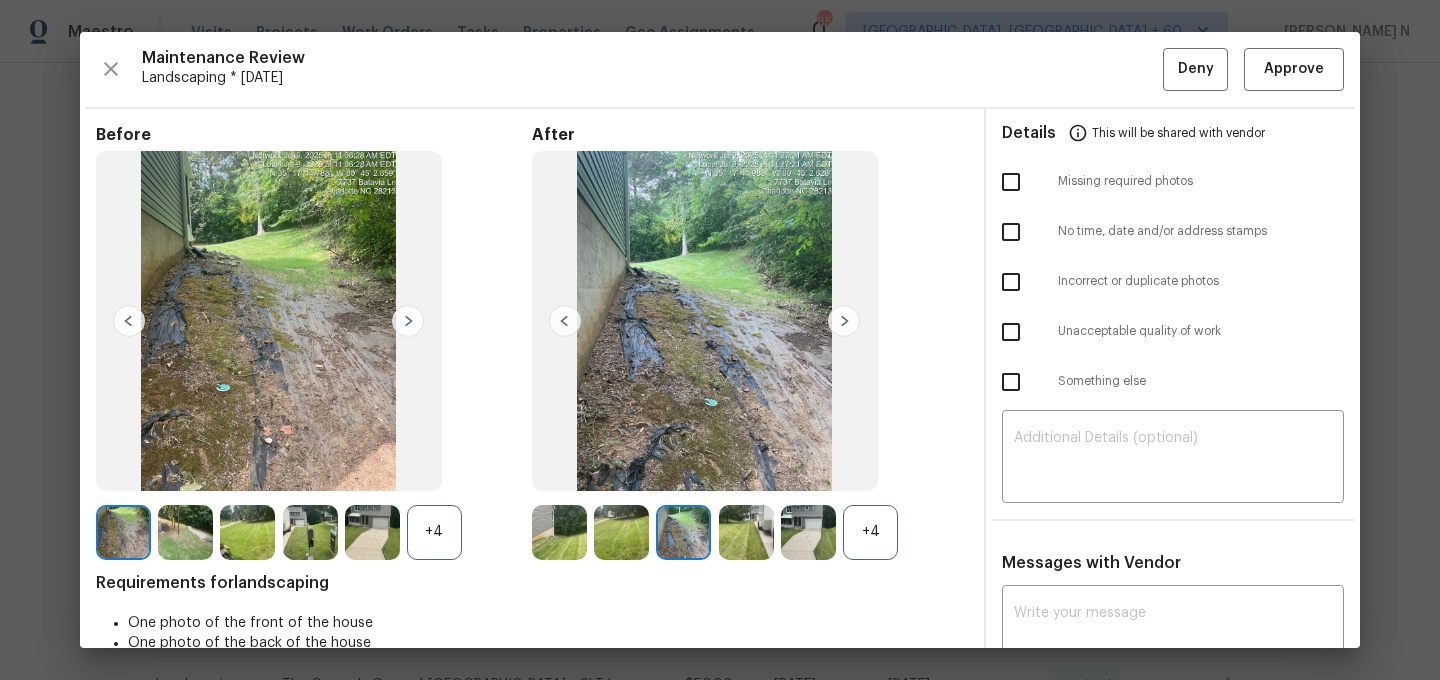 click on "+4" at bounding box center (434, 532) 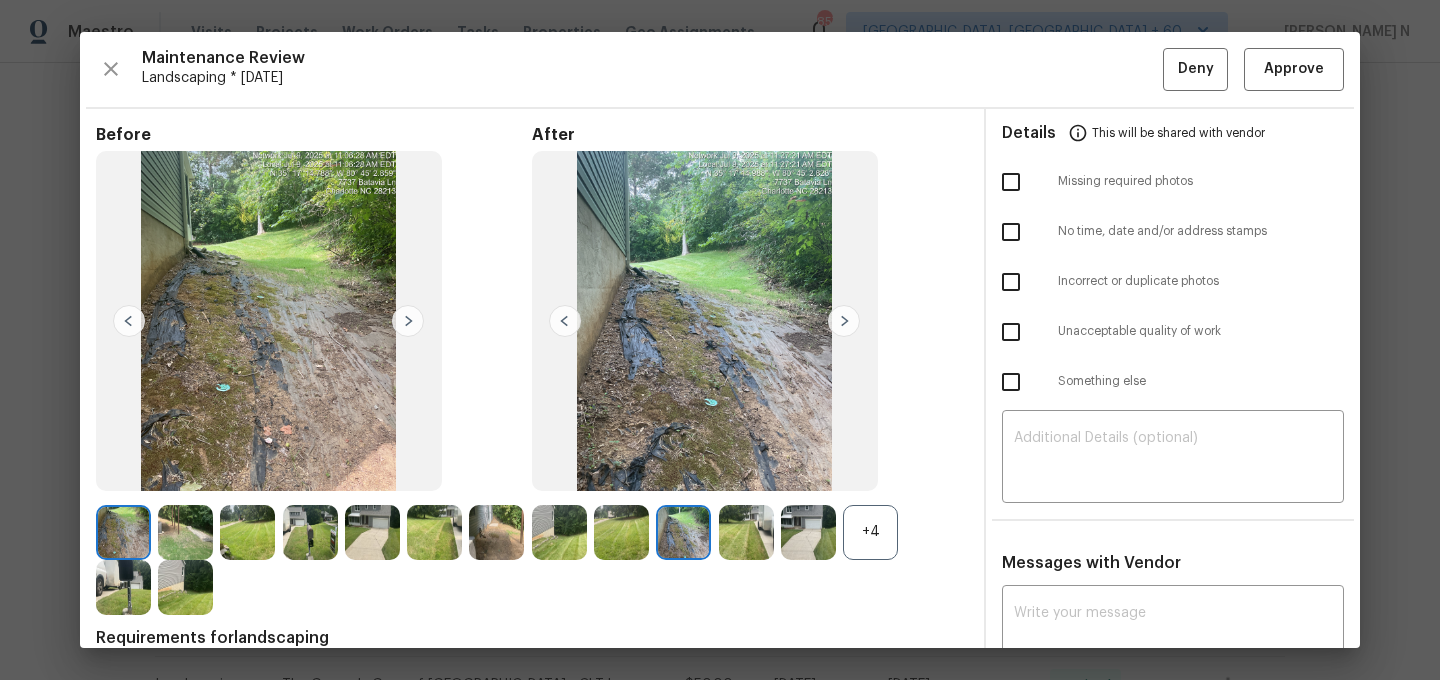 click at bounding box center [310, 532] 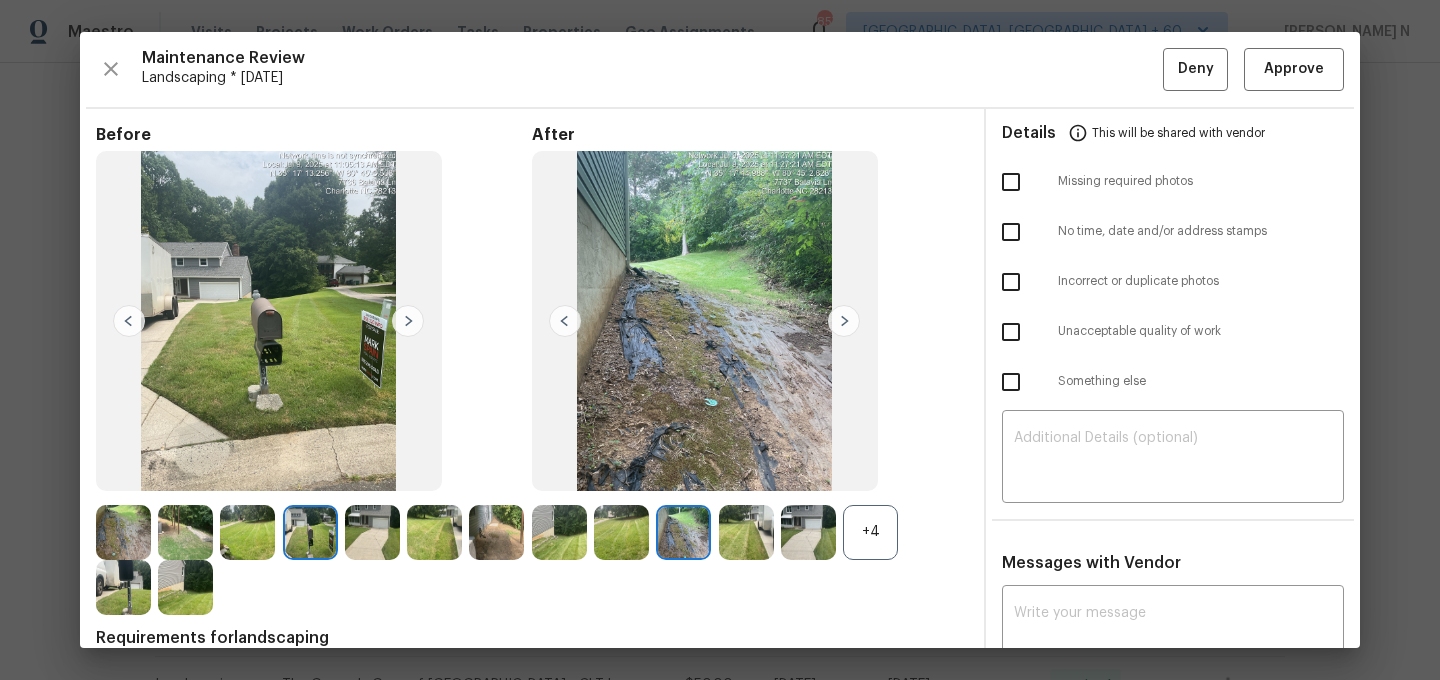click at bounding box center (123, 587) 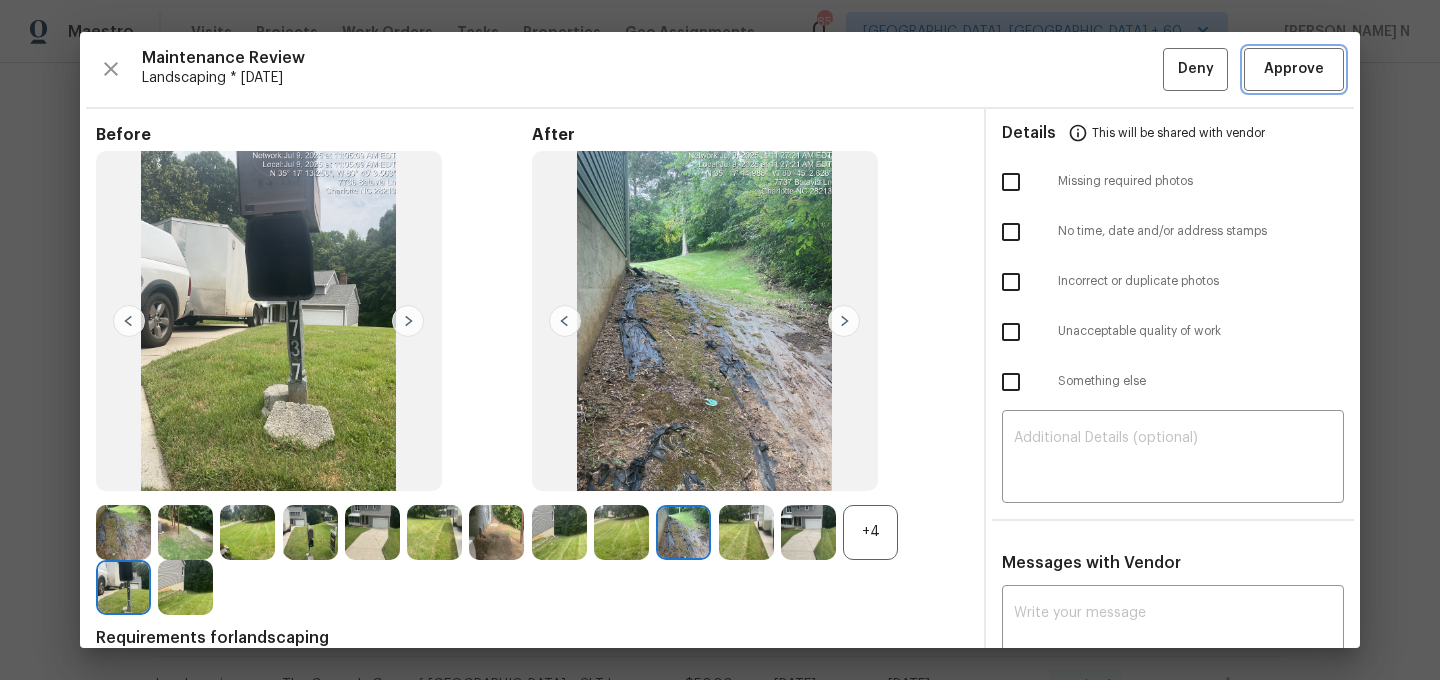 click on "Approve" at bounding box center (1294, 69) 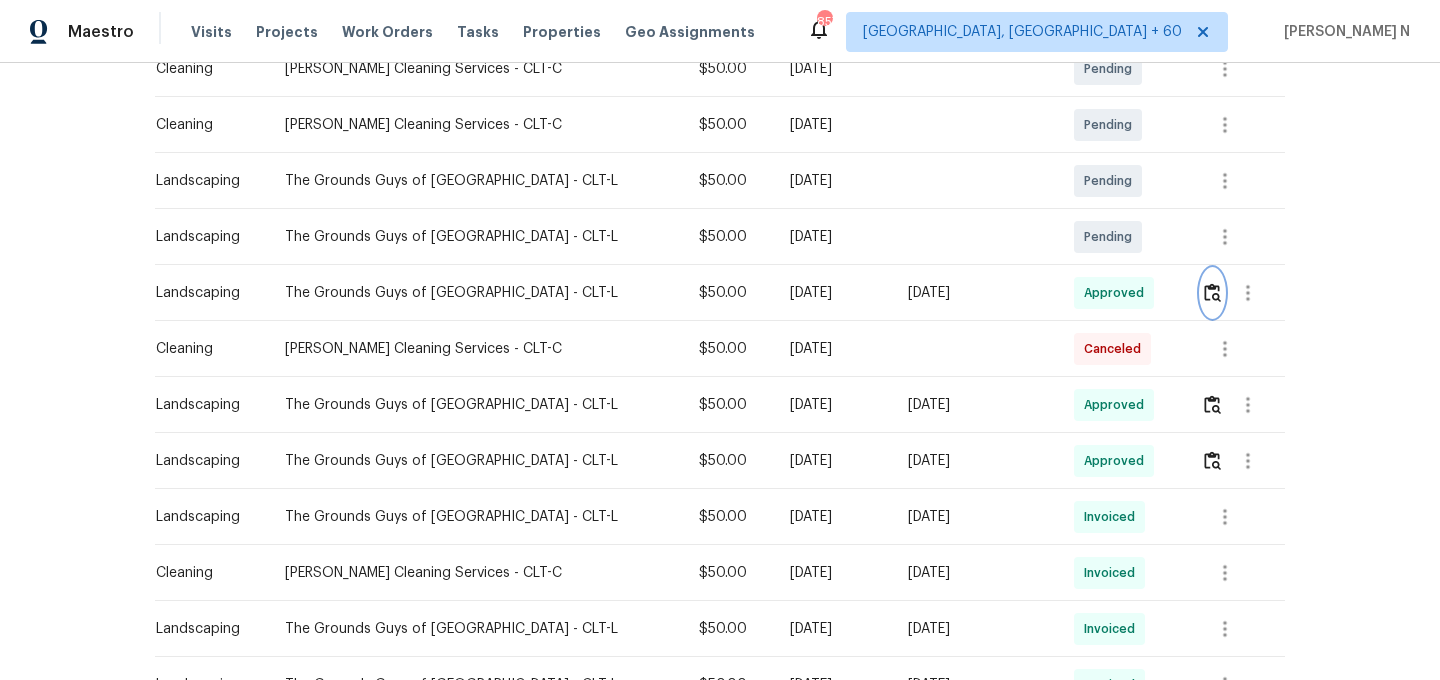 scroll, scrollTop: 0, scrollLeft: 0, axis: both 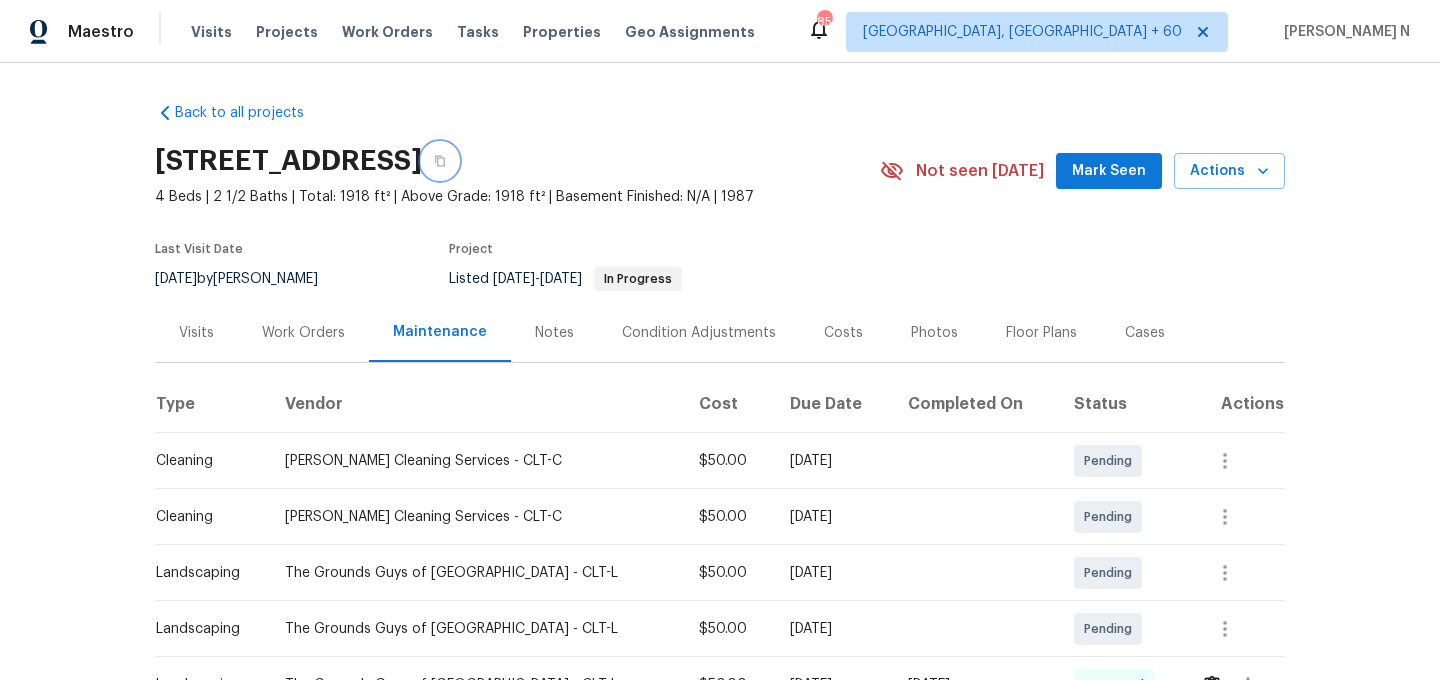 click 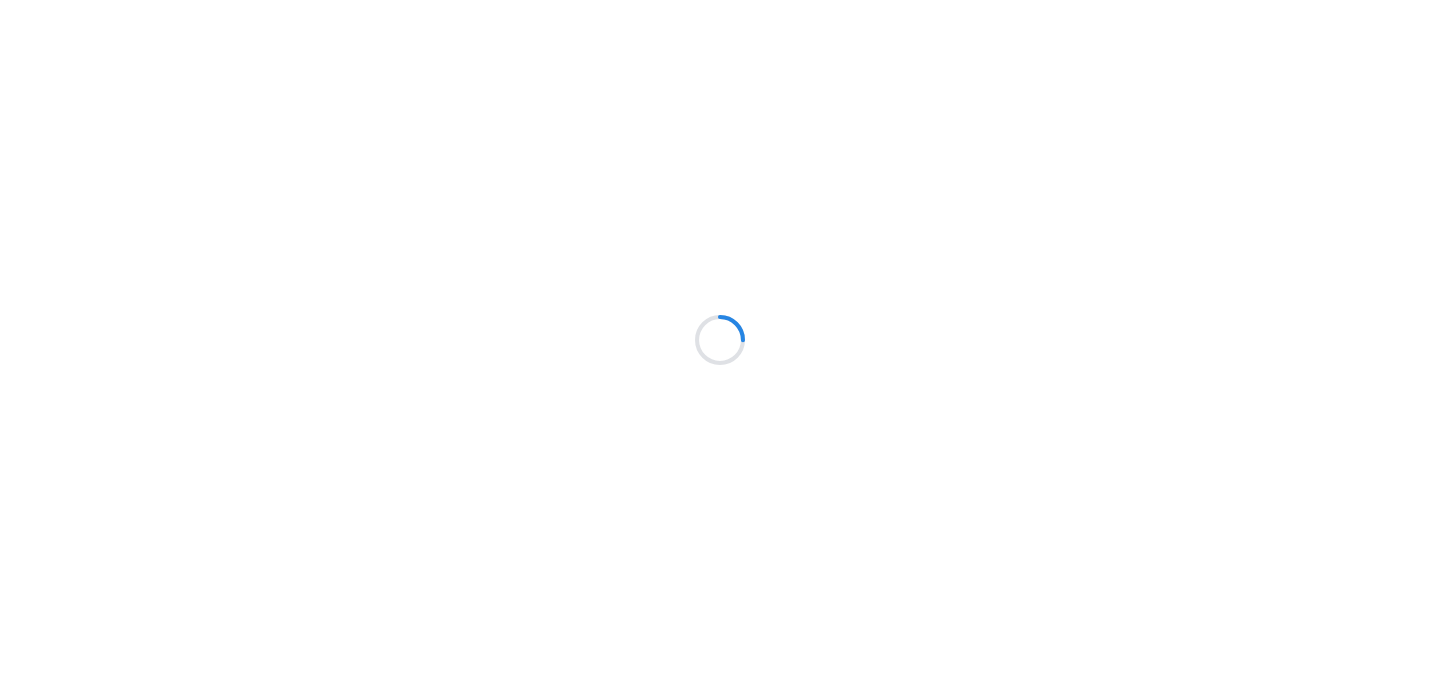 scroll, scrollTop: 0, scrollLeft: 0, axis: both 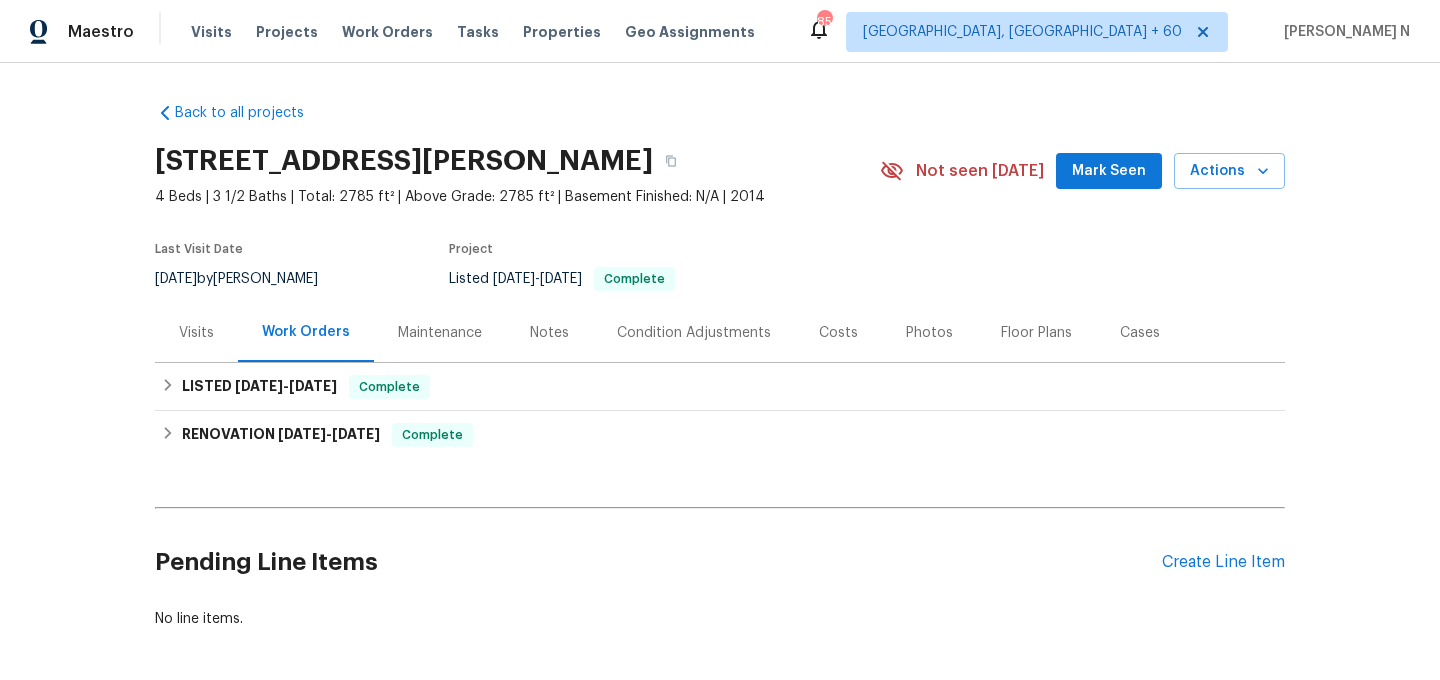 click on "Maintenance" at bounding box center (440, 332) 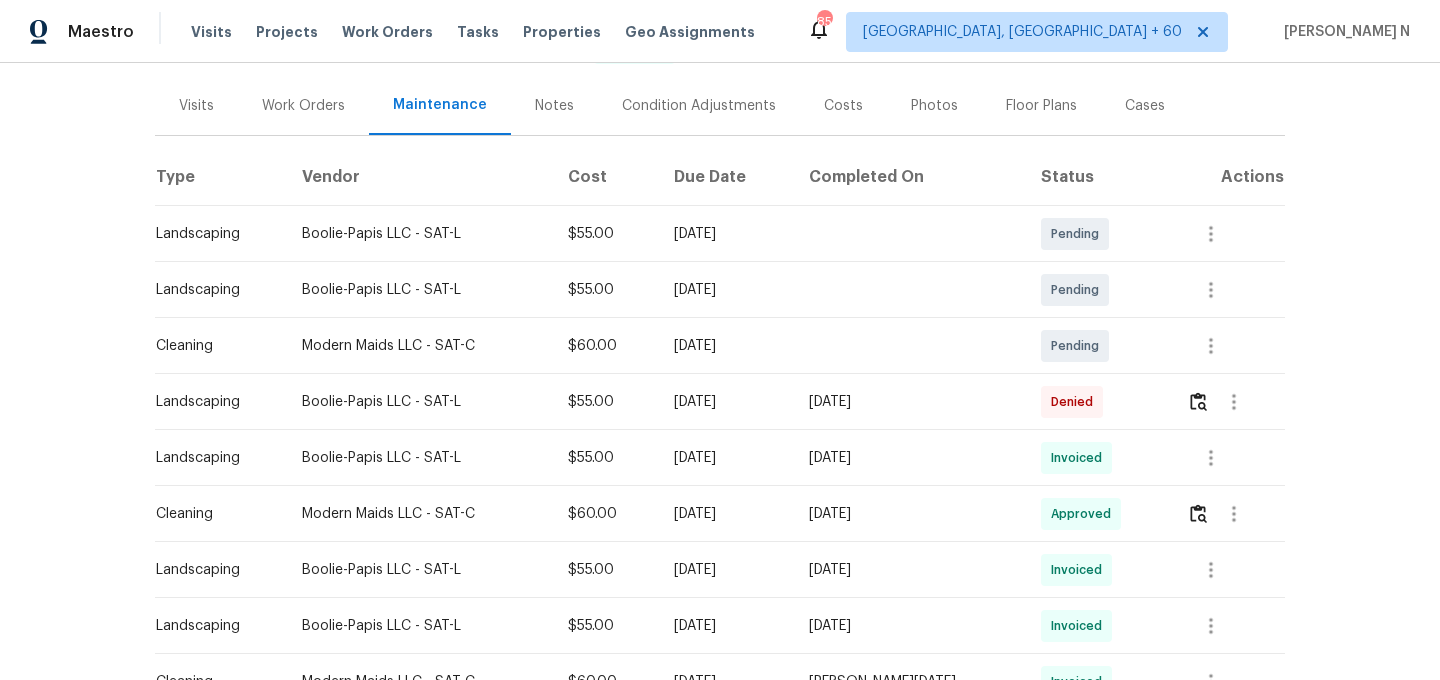 scroll, scrollTop: 269, scrollLeft: 0, axis: vertical 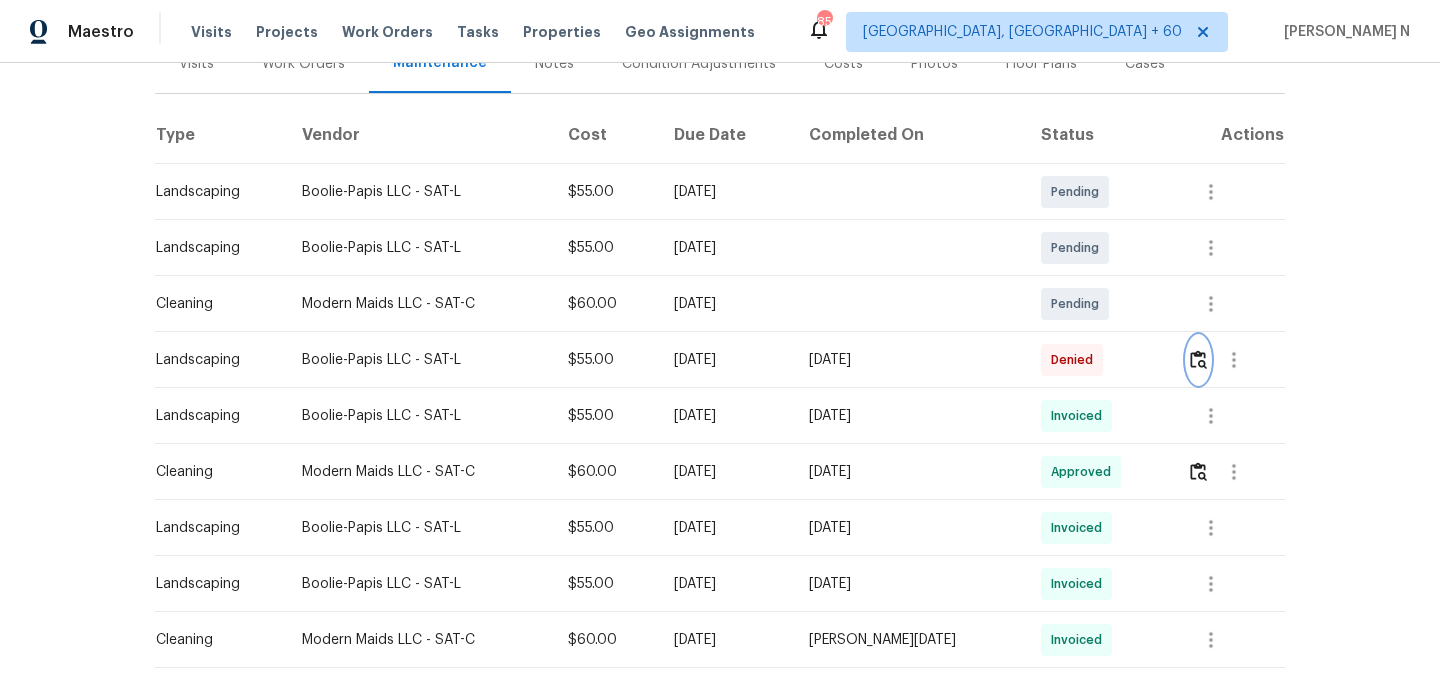 click at bounding box center [1198, 359] 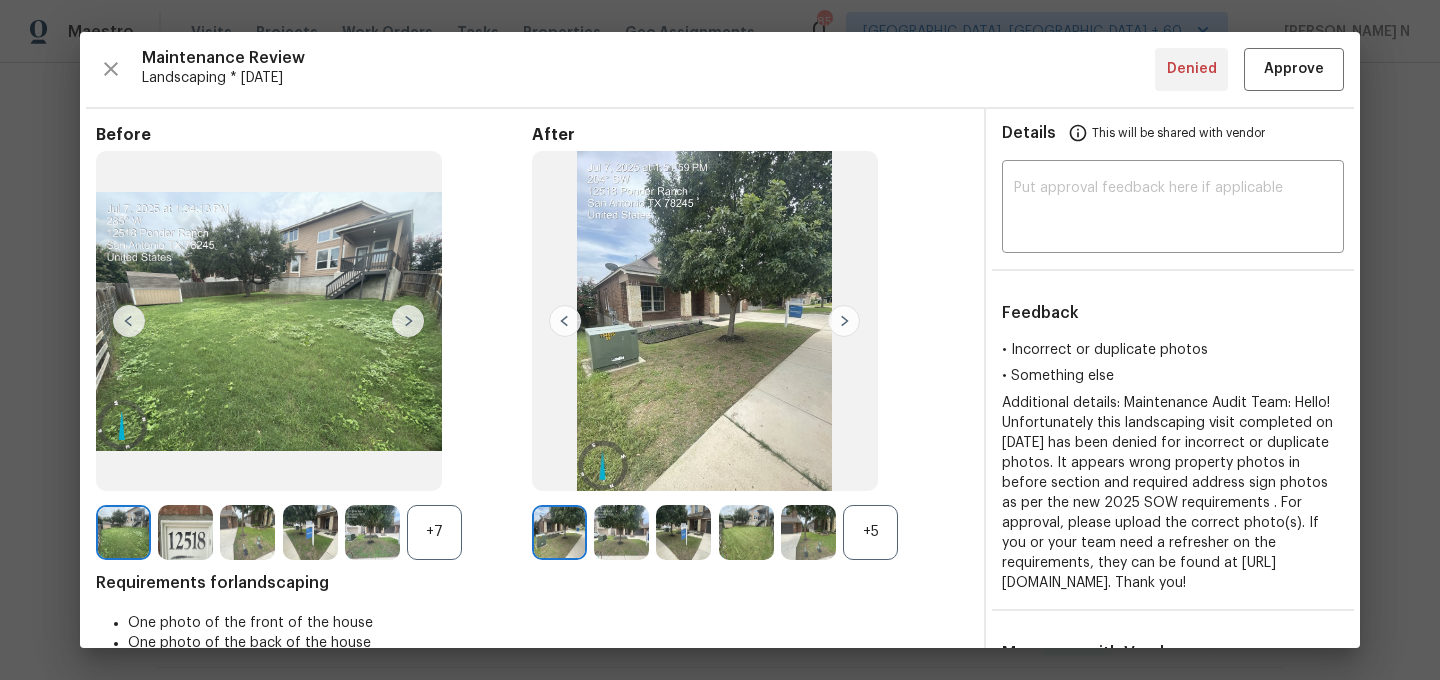 click on "+5" at bounding box center [870, 532] 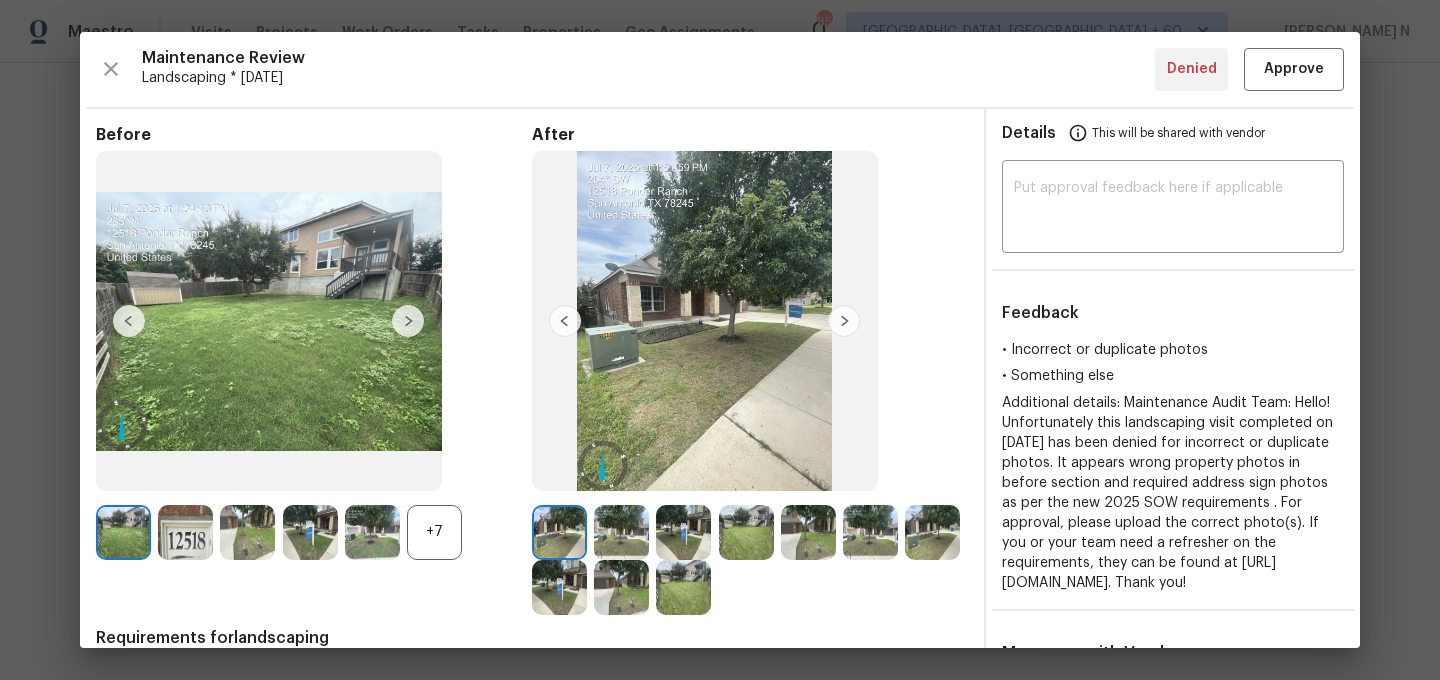 click on "+7" at bounding box center (434, 532) 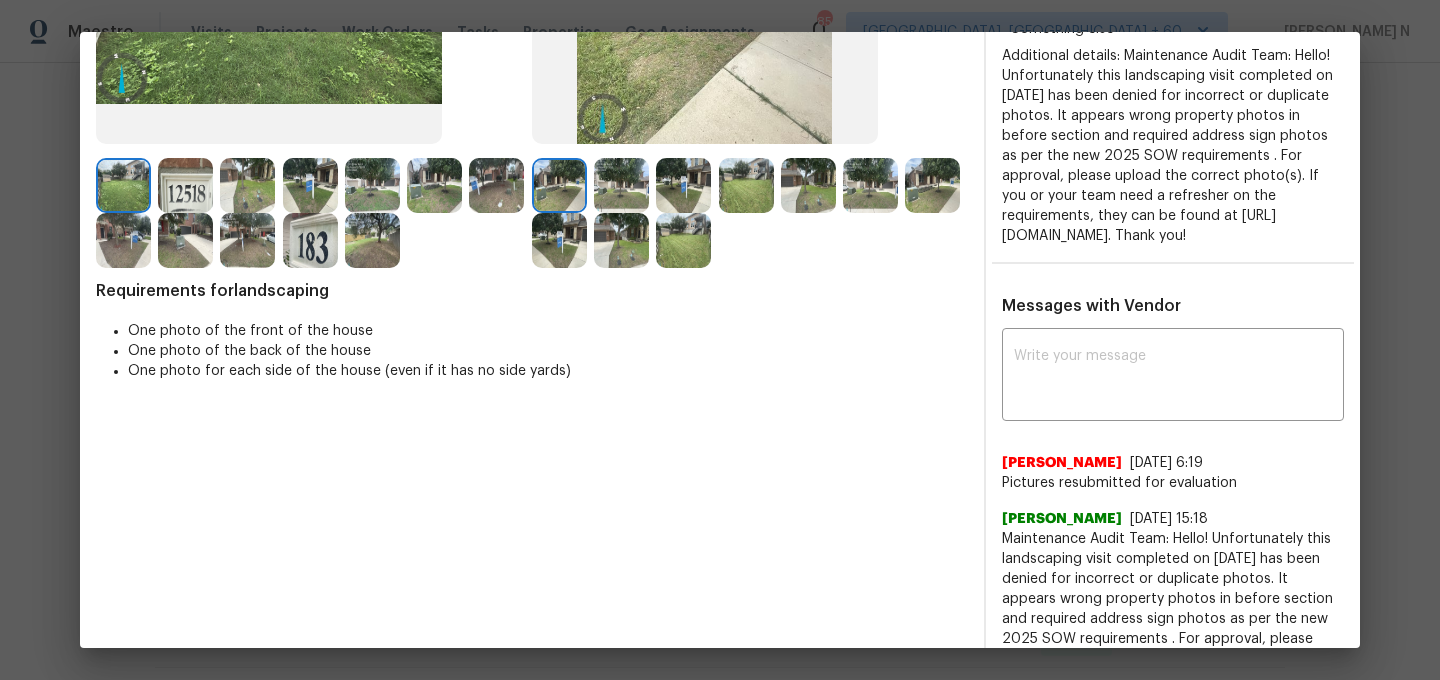 scroll, scrollTop: 426, scrollLeft: 0, axis: vertical 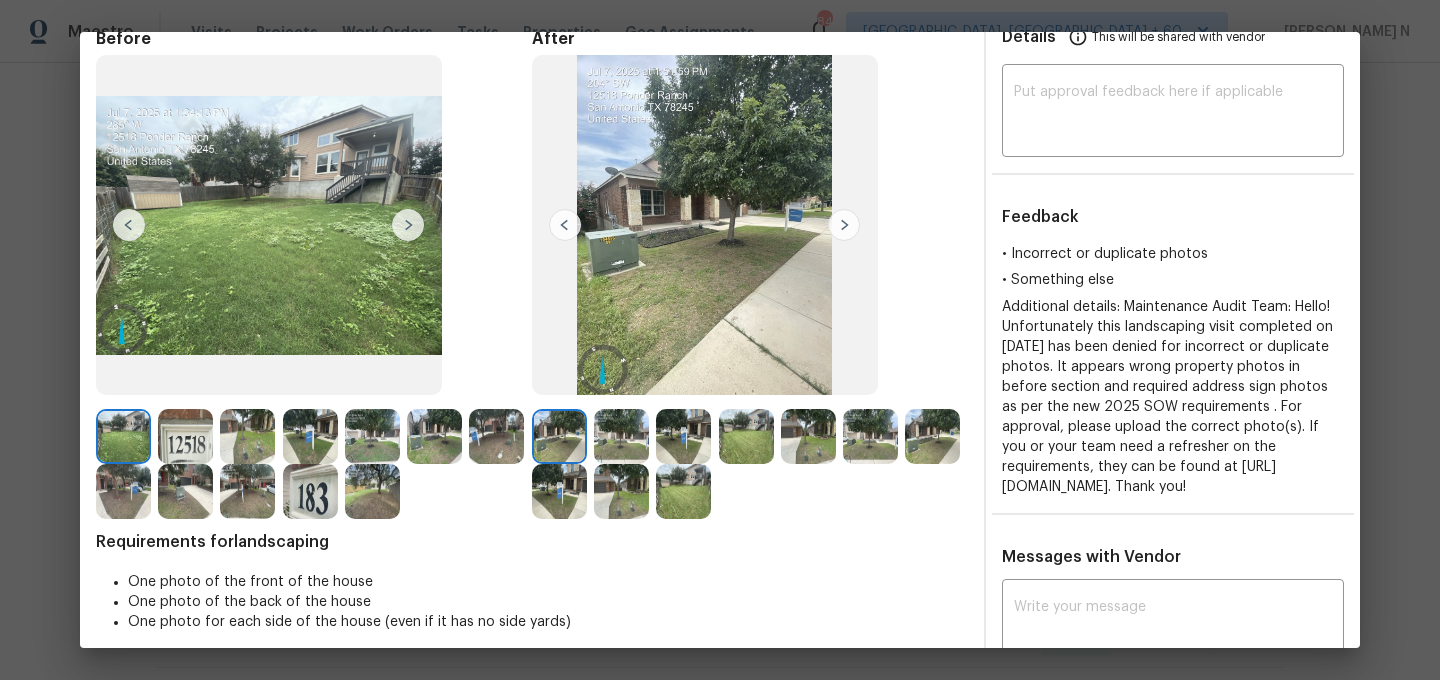 click at bounding box center (559, 436) 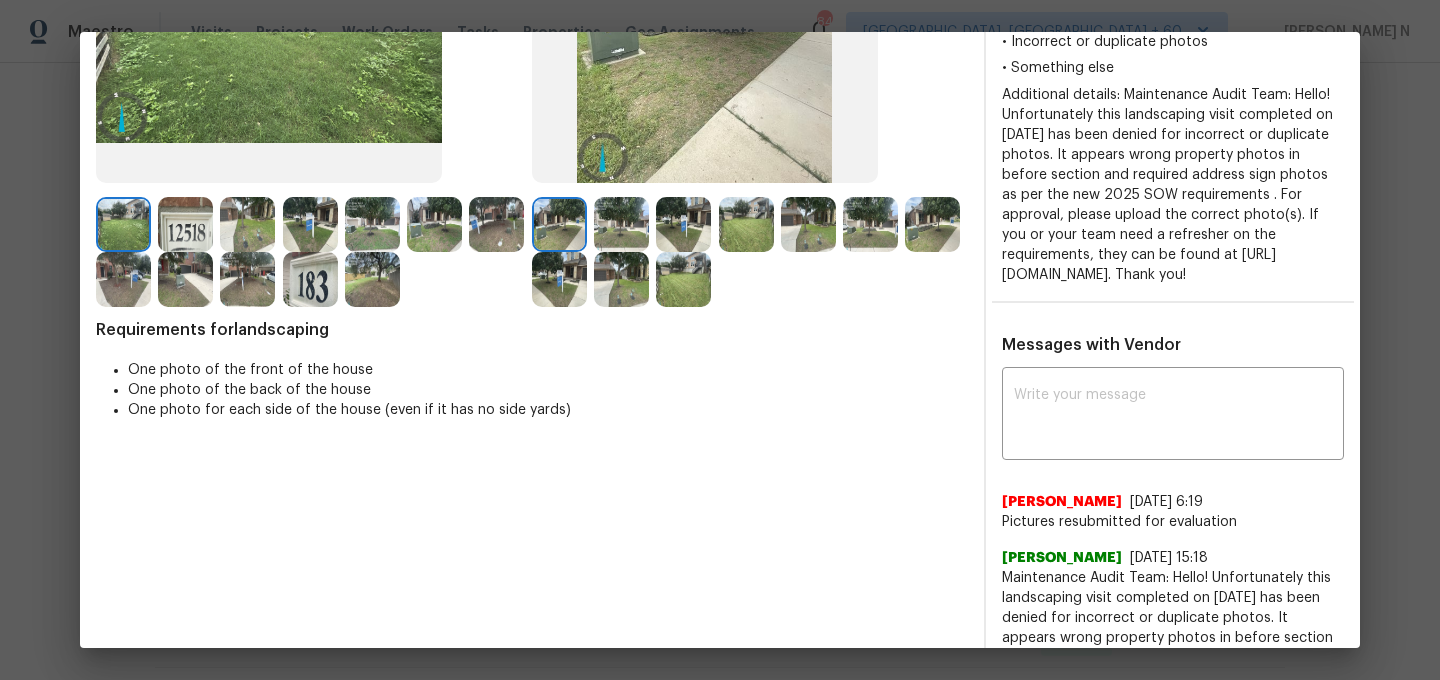 scroll, scrollTop: 463, scrollLeft: 0, axis: vertical 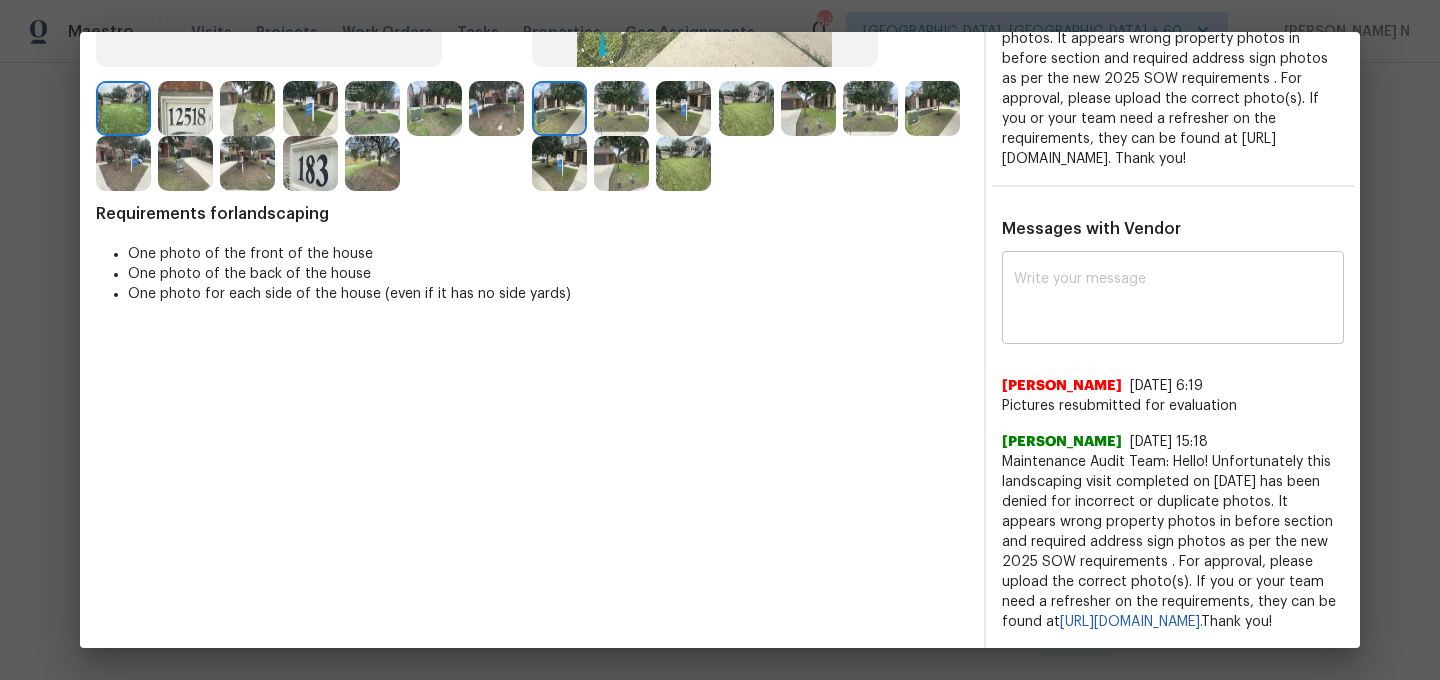 click on "x ​" at bounding box center (1173, 300) 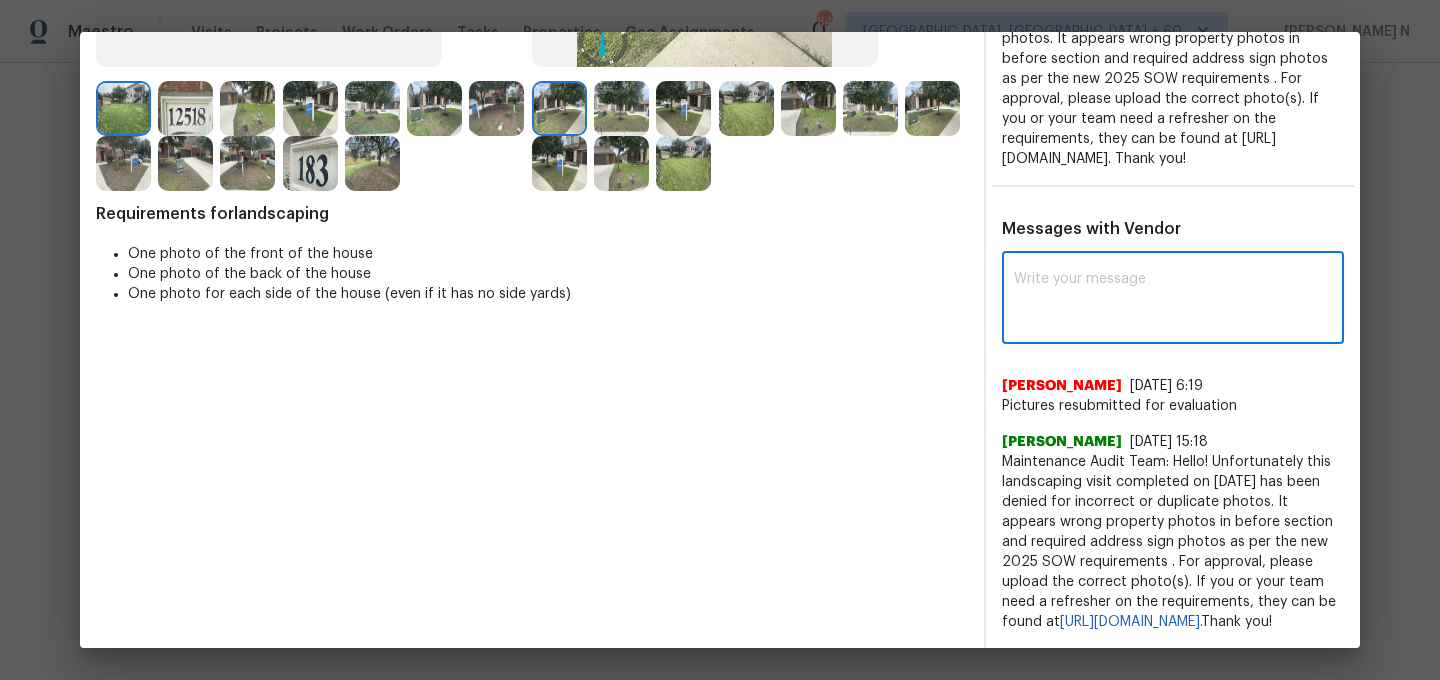 paste on "Maintenance Audit Team: Hello! Thank you for uploading the photo, after further review this visit was approved. (edited)" 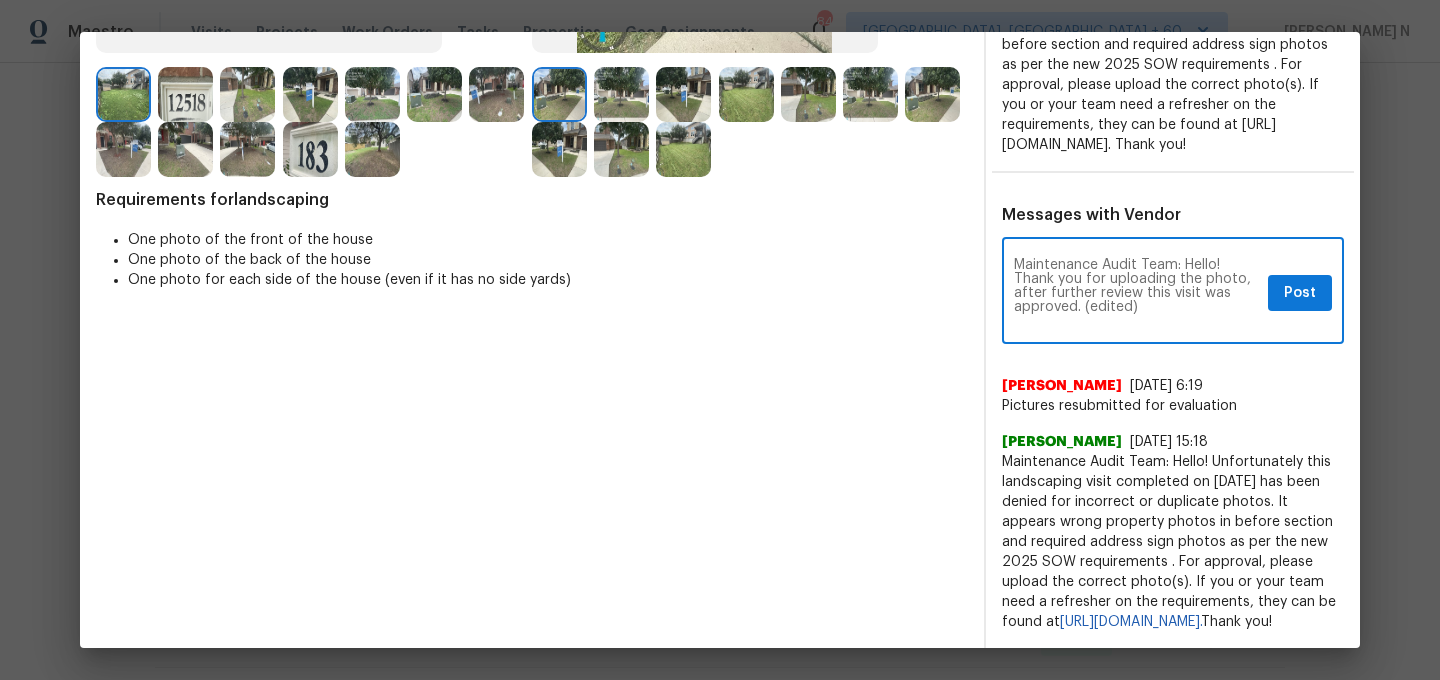 scroll, scrollTop: 0, scrollLeft: 0, axis: both 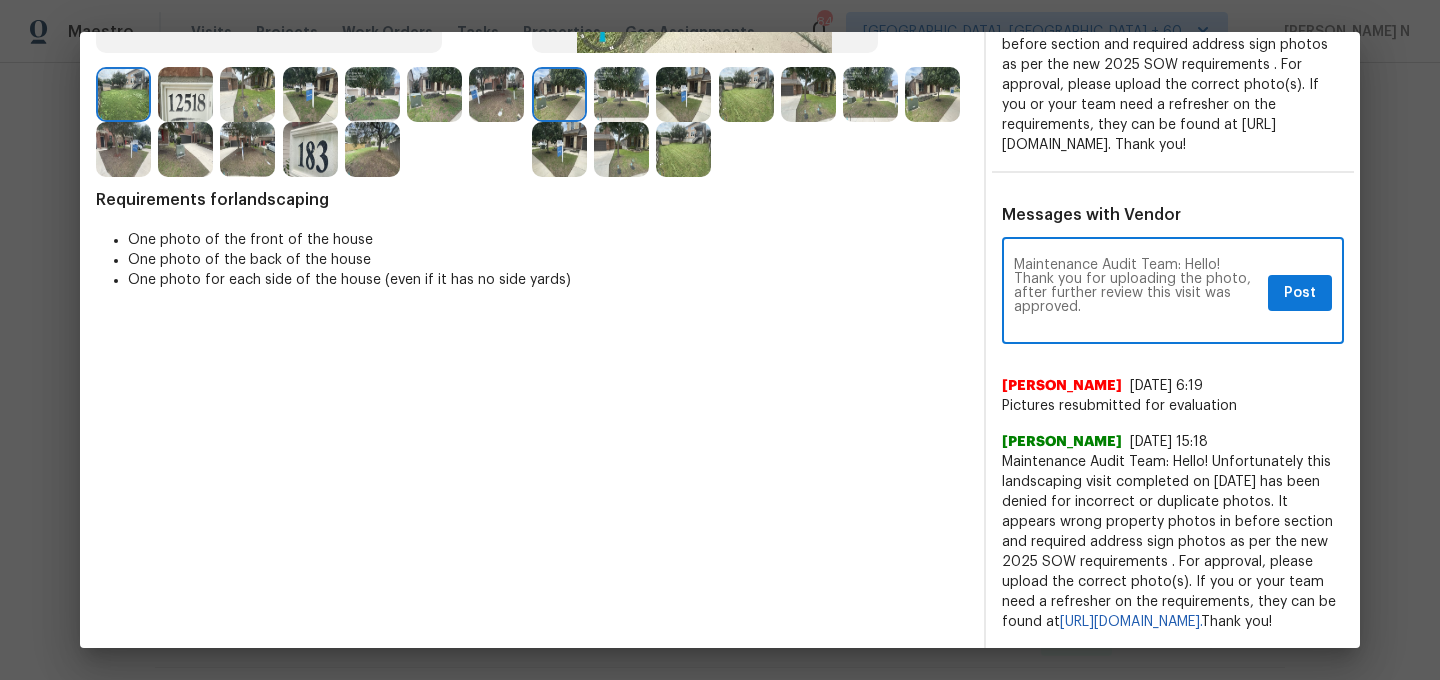 type on "Maintenance Audit Team: Hello! Thank you for uploading the photo, after further review this visit was approved." 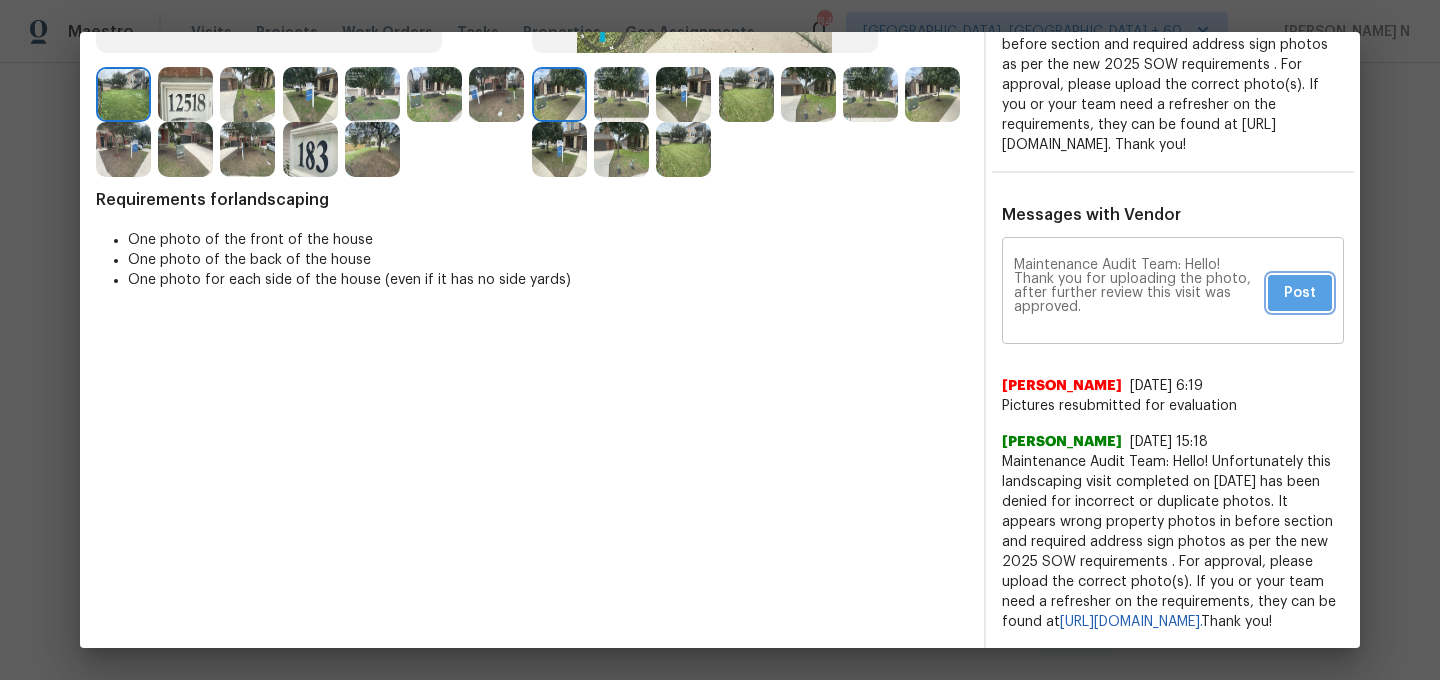 click on "Post" at bounding box center [1300, 293] 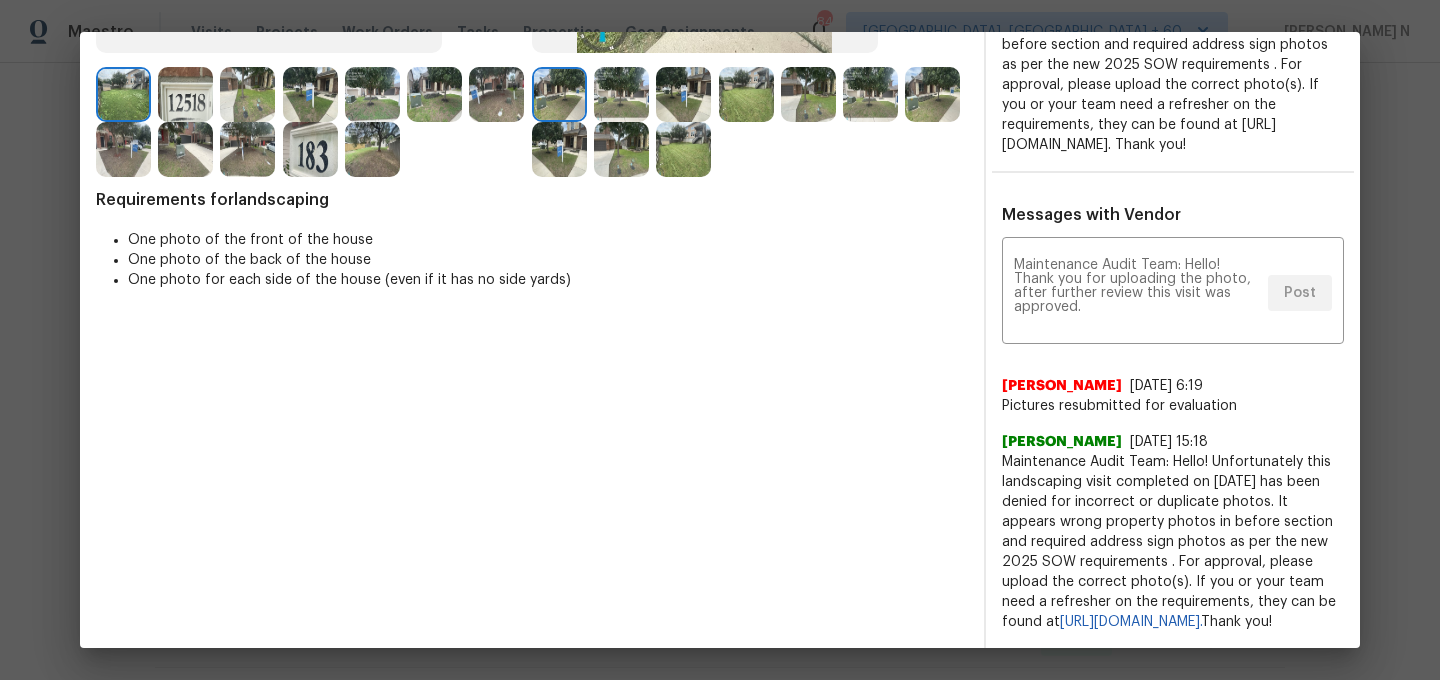 scroll, scrollTop: 0, scrollLeft: 0, axis: both 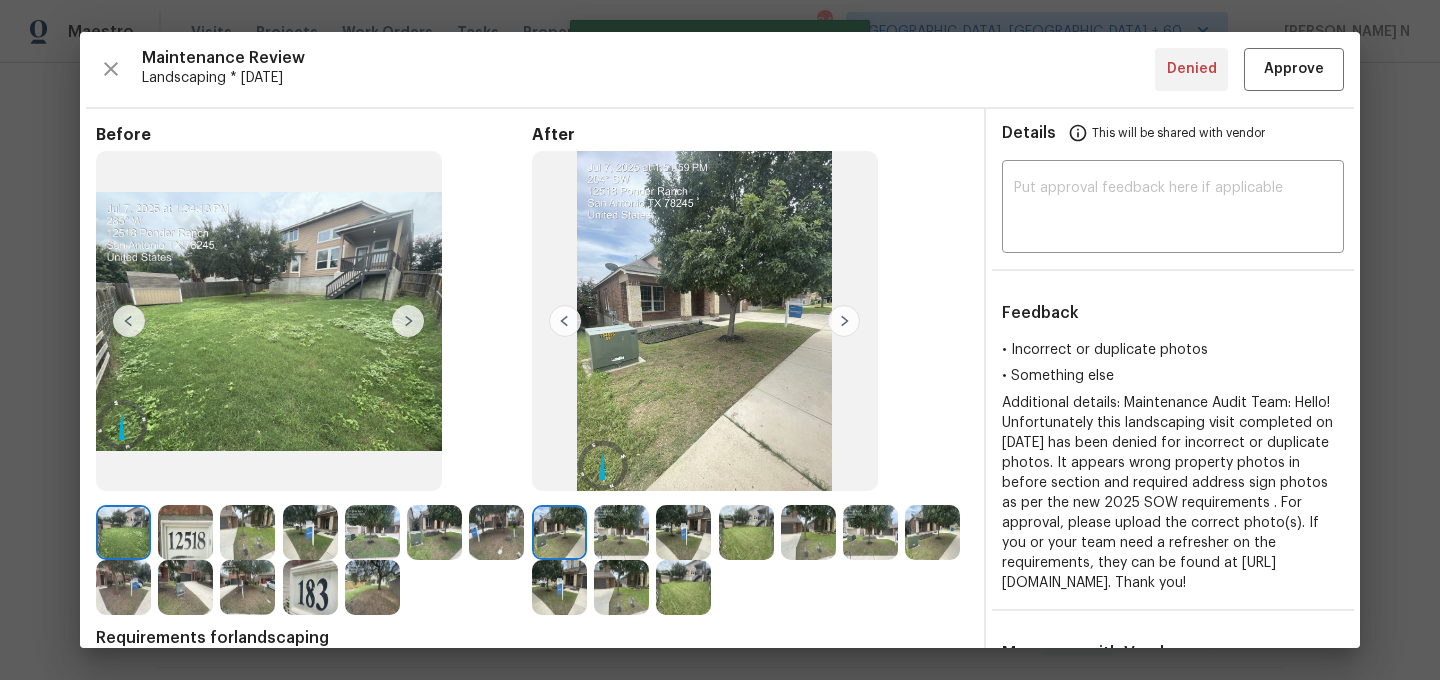 type 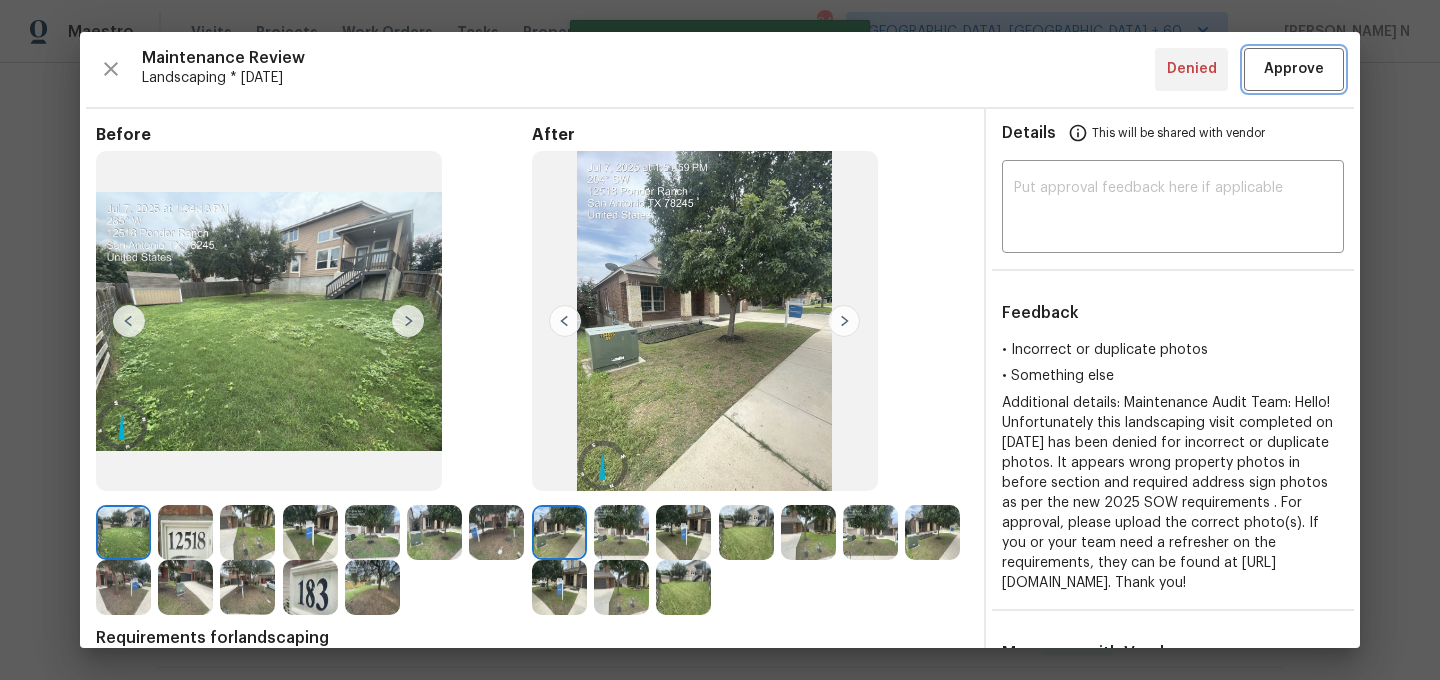 click on "Approve" at bounding box center [1294, 69] 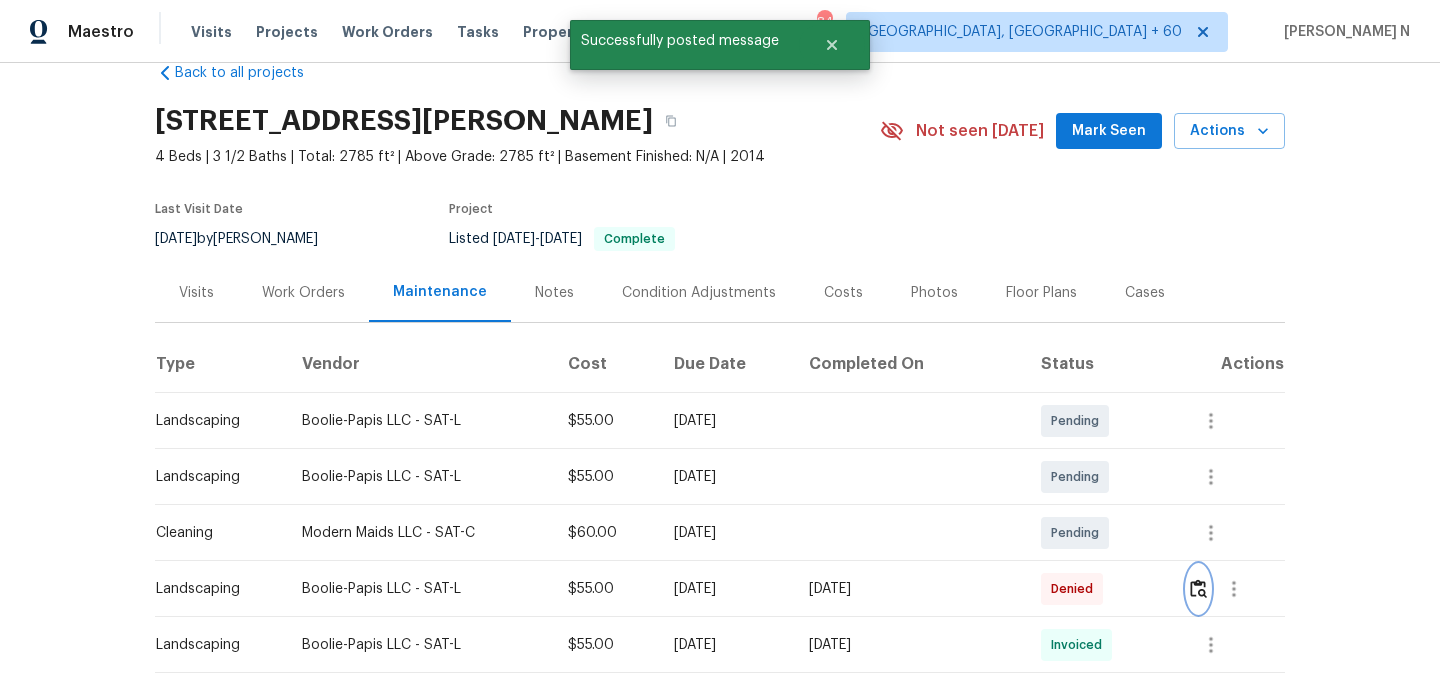 scroll, scrollTop: 0, scrollLeft: 0, axis: both 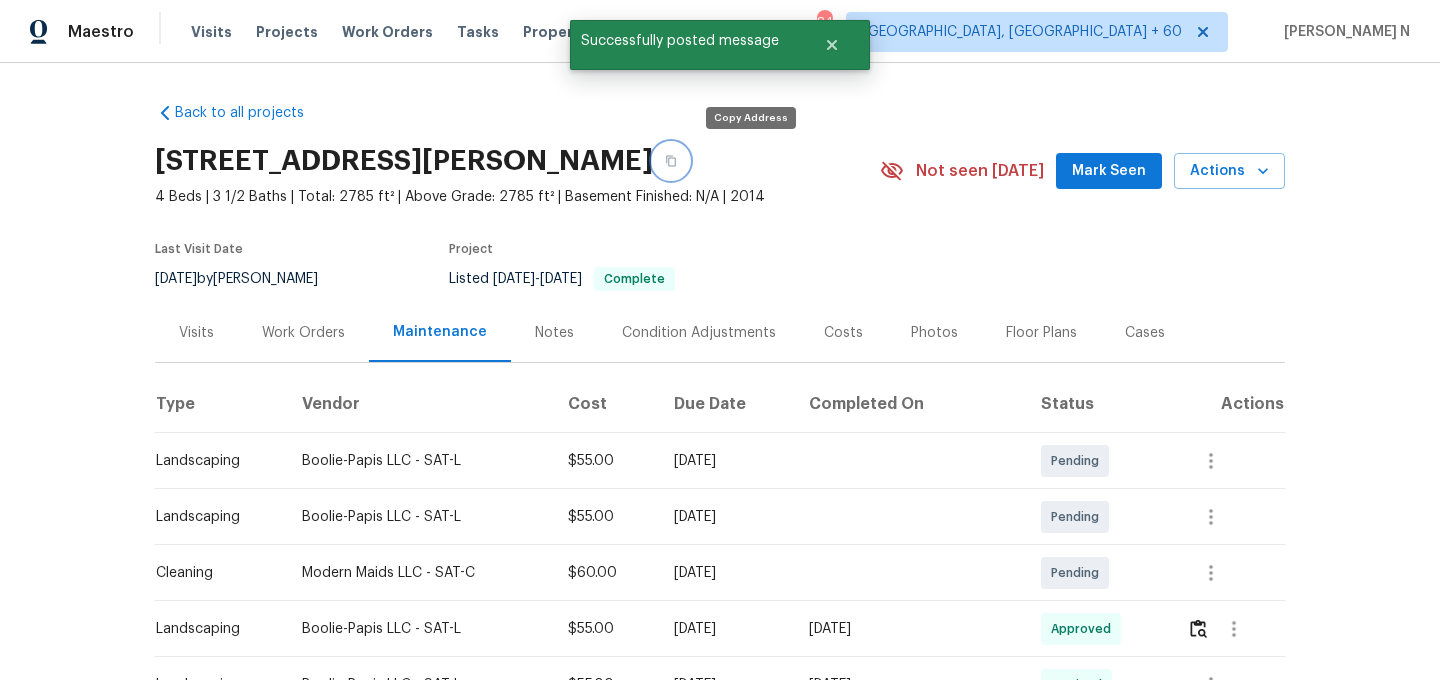 click at bounding box center (671, 161) 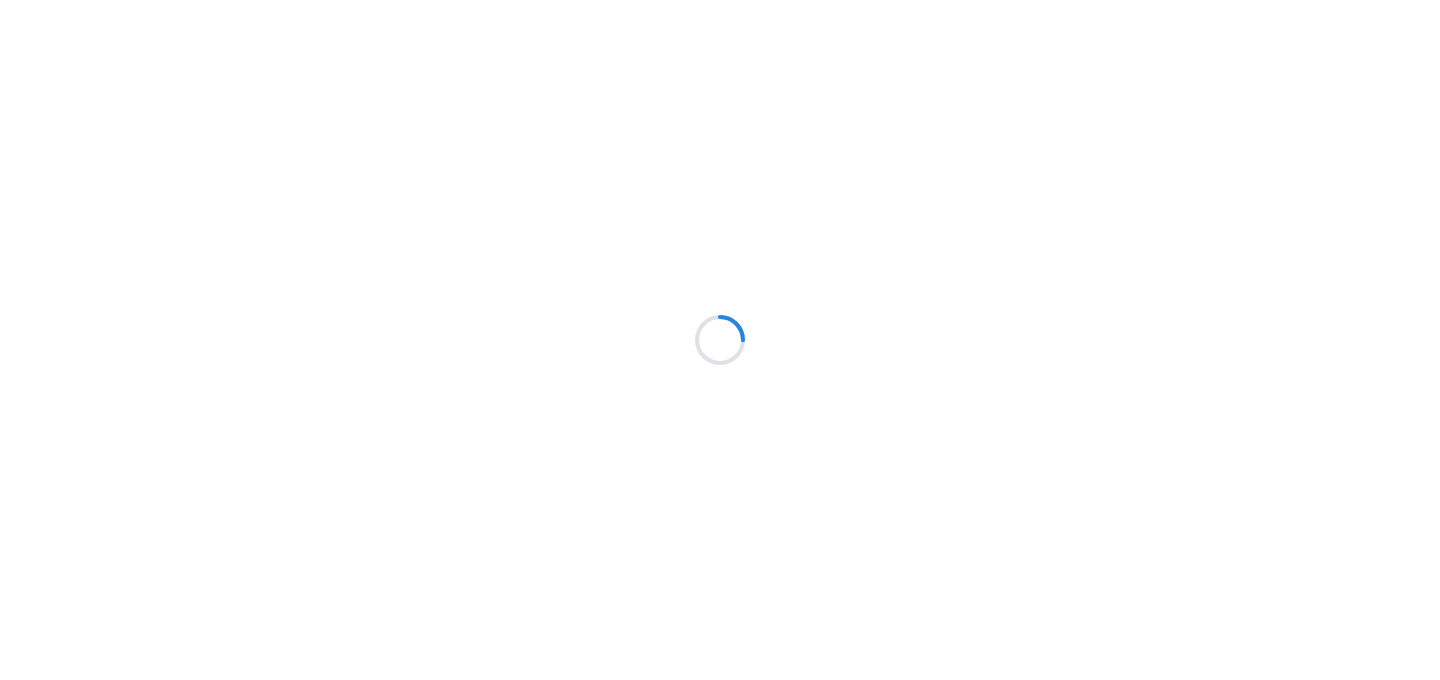 scroll, scrollTop: 0, scrollLeft: 0, axis: both 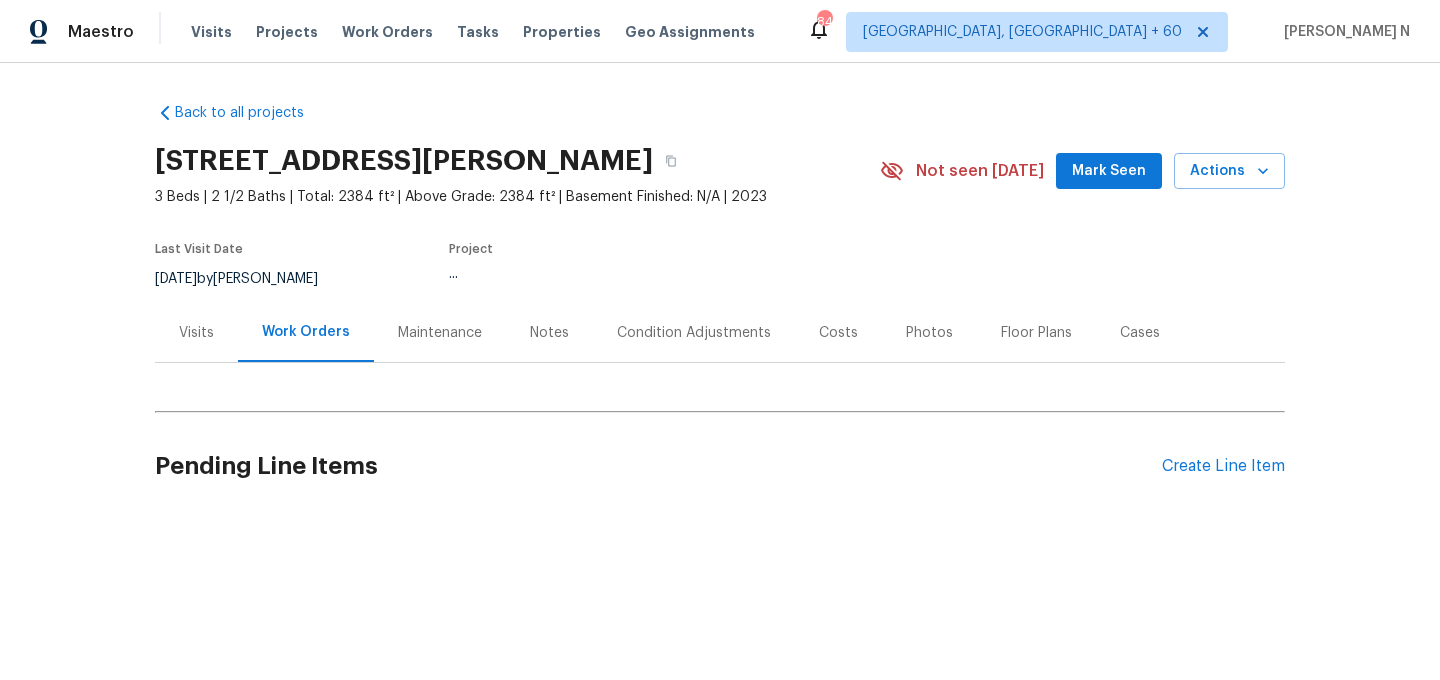 click on "Maintenance" at bounding box center [440, 332] 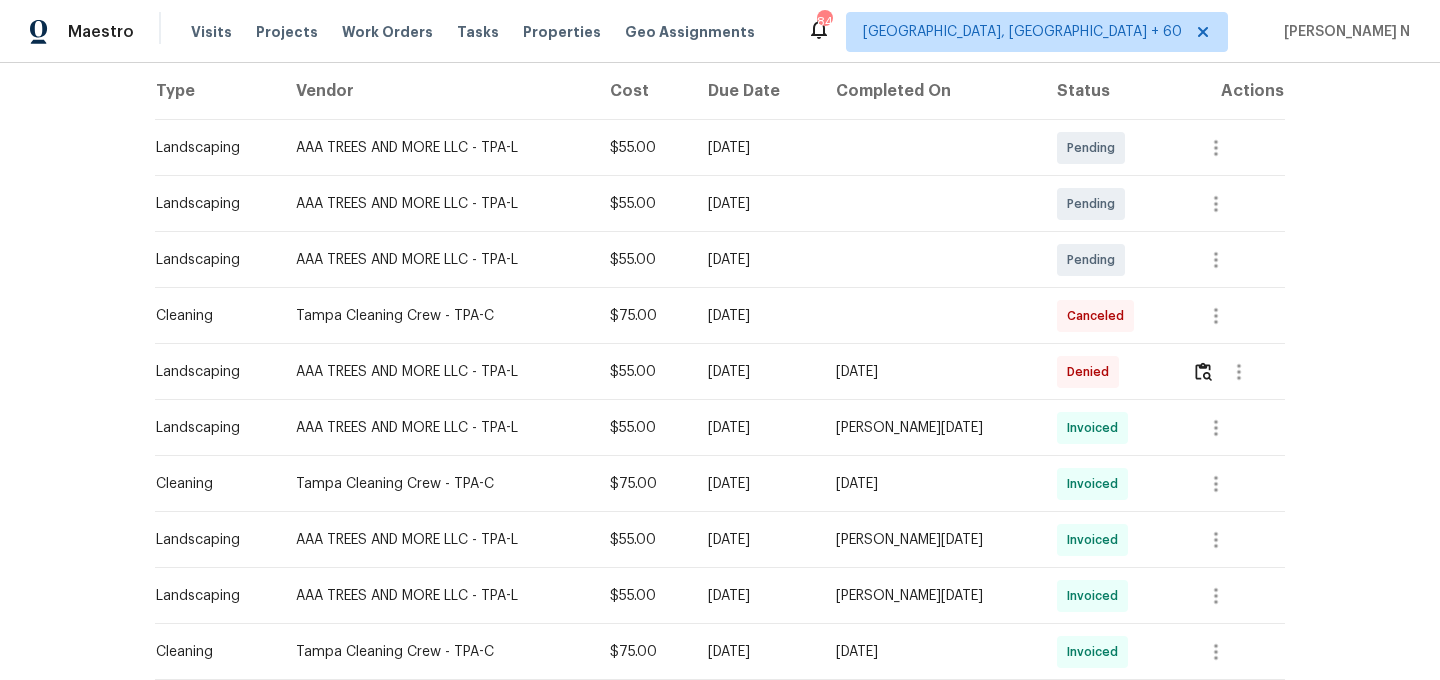 scroll, scrollTop: 425, scrollLeft: 0, axis: vertical 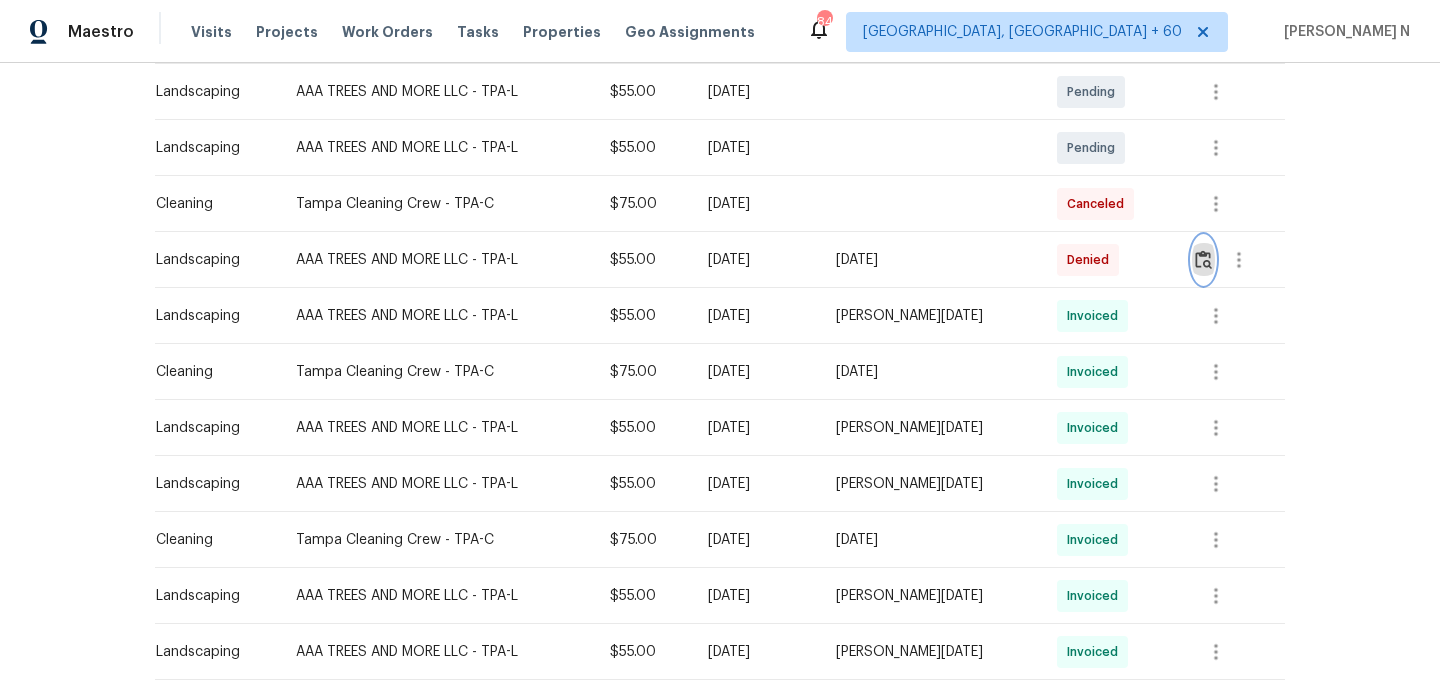 click at bounding box center (1203, 260) 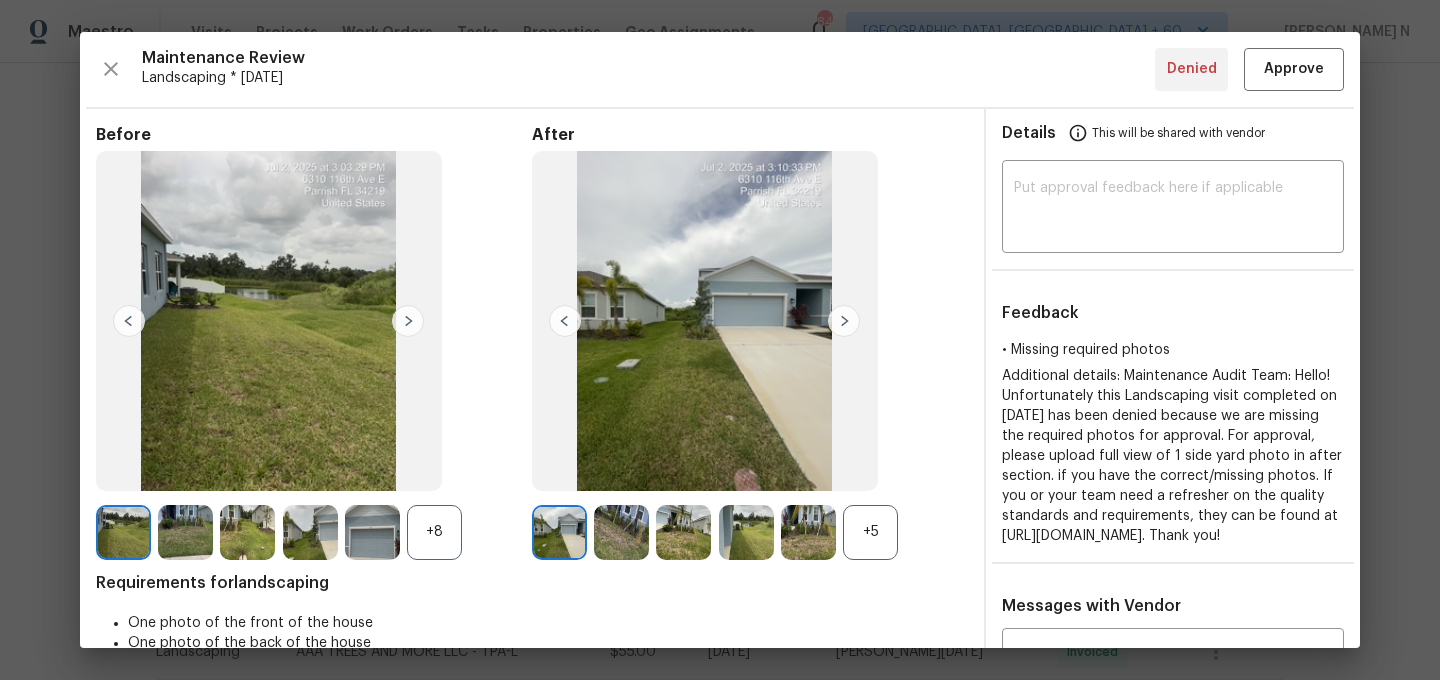 click on "+5" at bounding box center [870, 532] 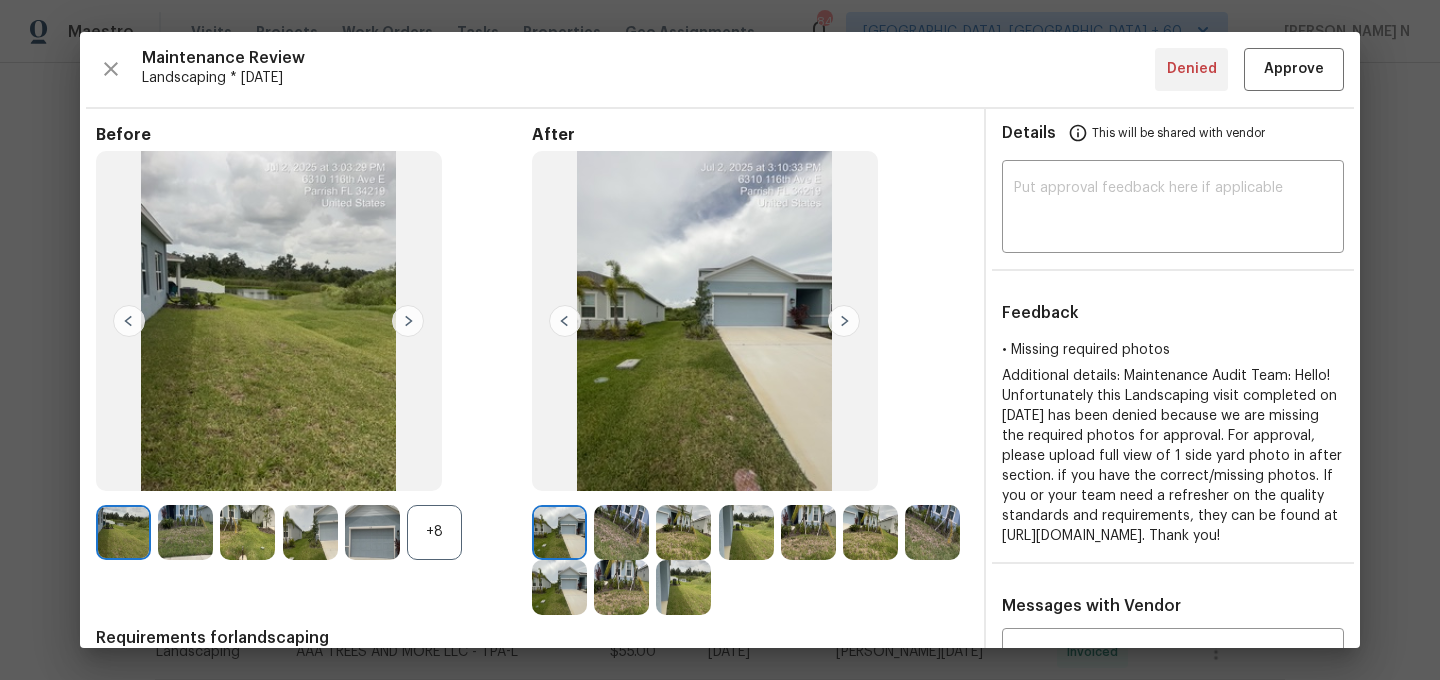 click on "+8" at bounding box center (434, 532) 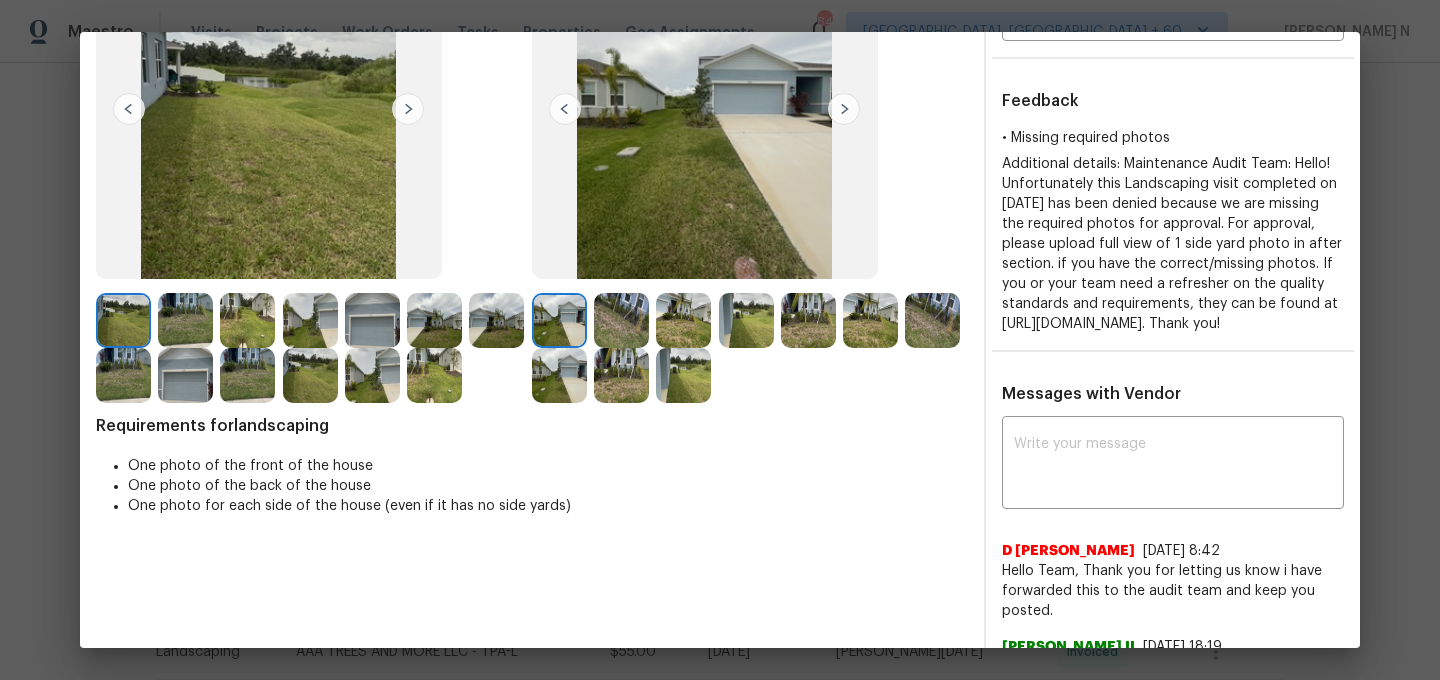 scroll, scrollTop: 125, scrollLeft: 0, axis: vertical 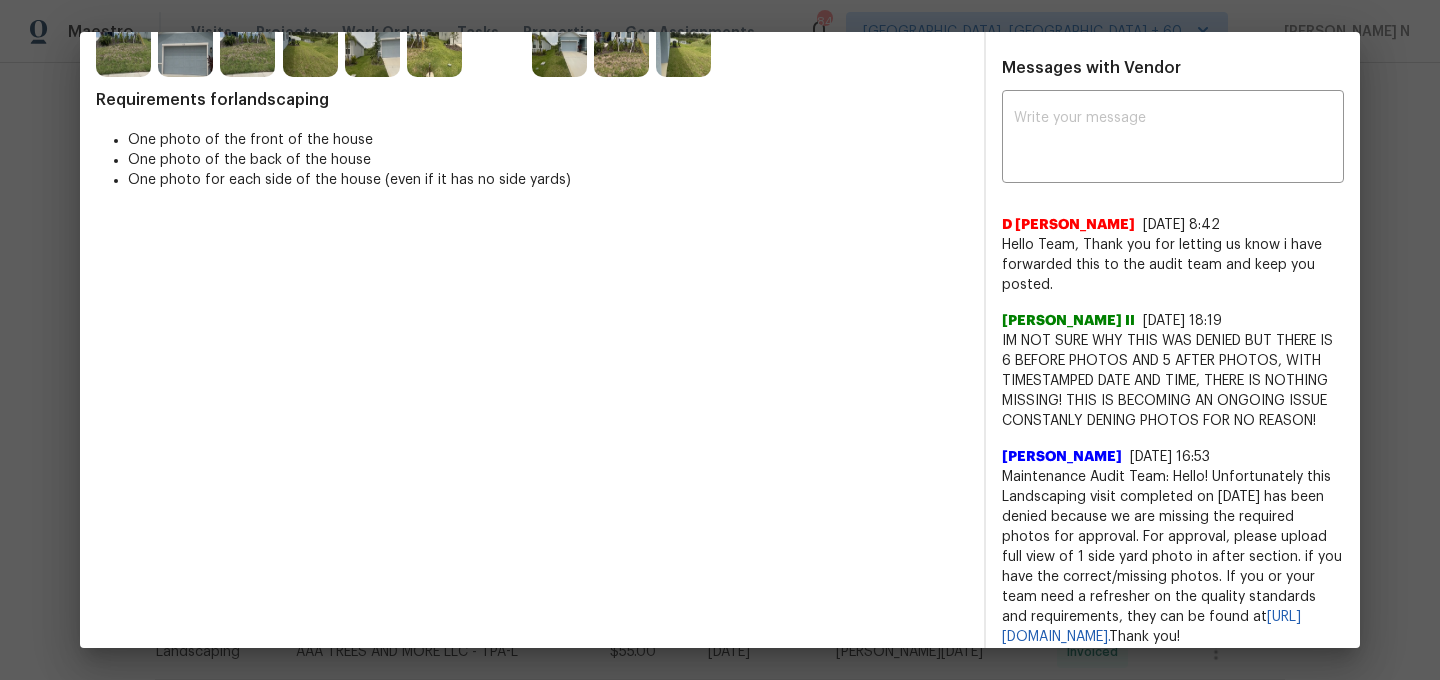 click on "Messages with Vendor" at bounding box center (1091, 68) 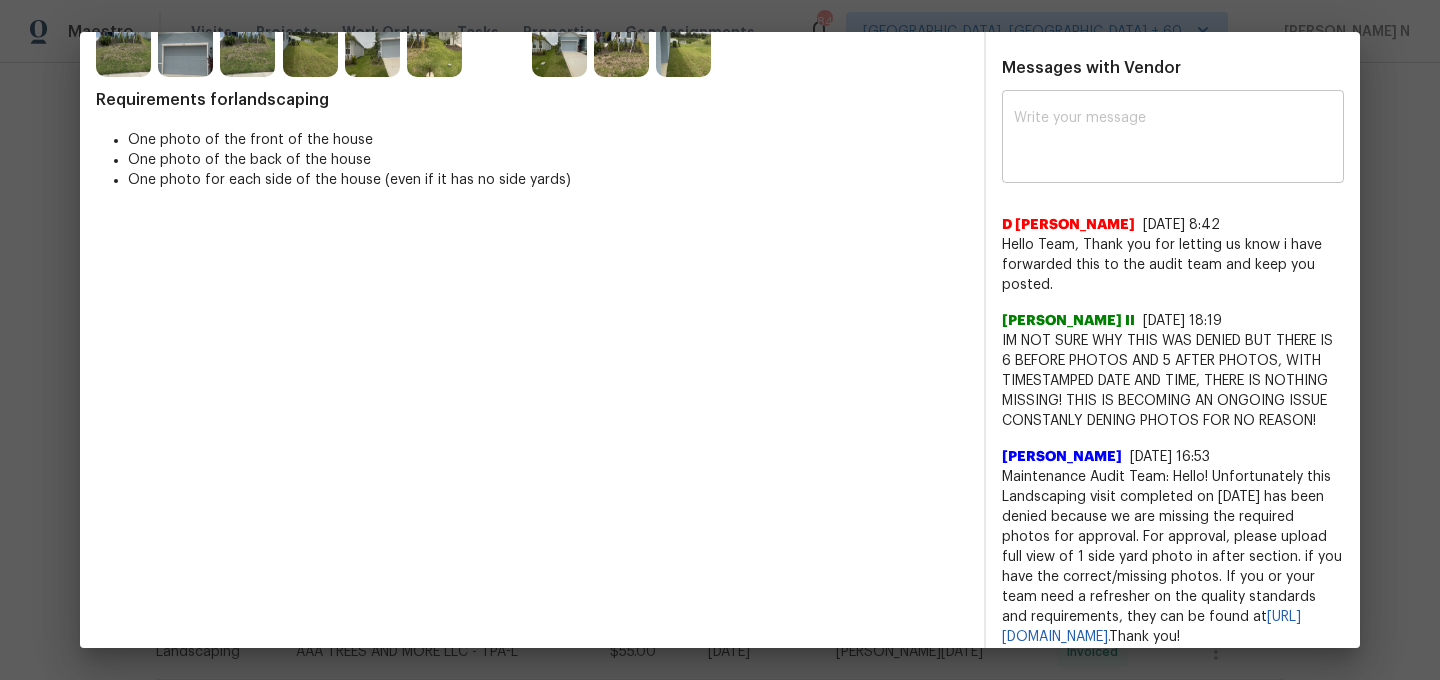 click on "x ​" at bounding box center (1173, 139) 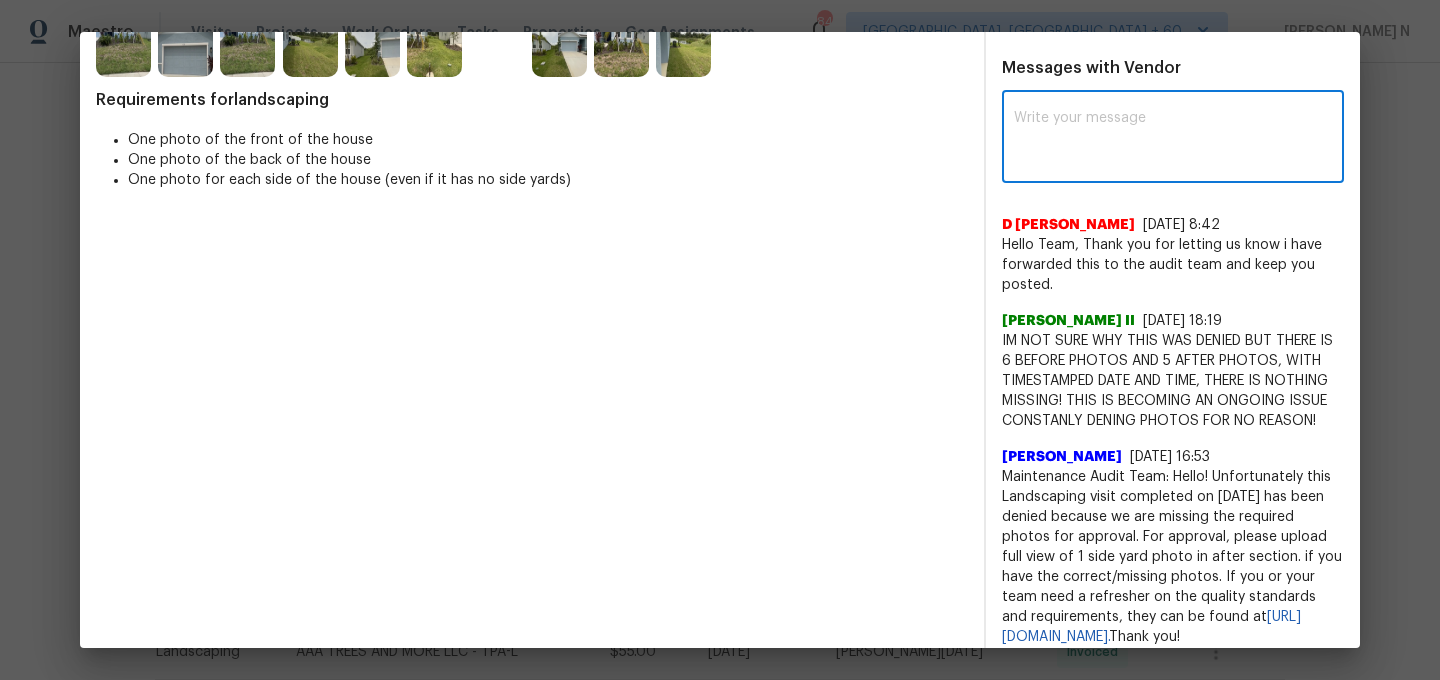 paste on "Maintenance Audit Team: Hello! Thank you for the feedback after further review this visit was approved." 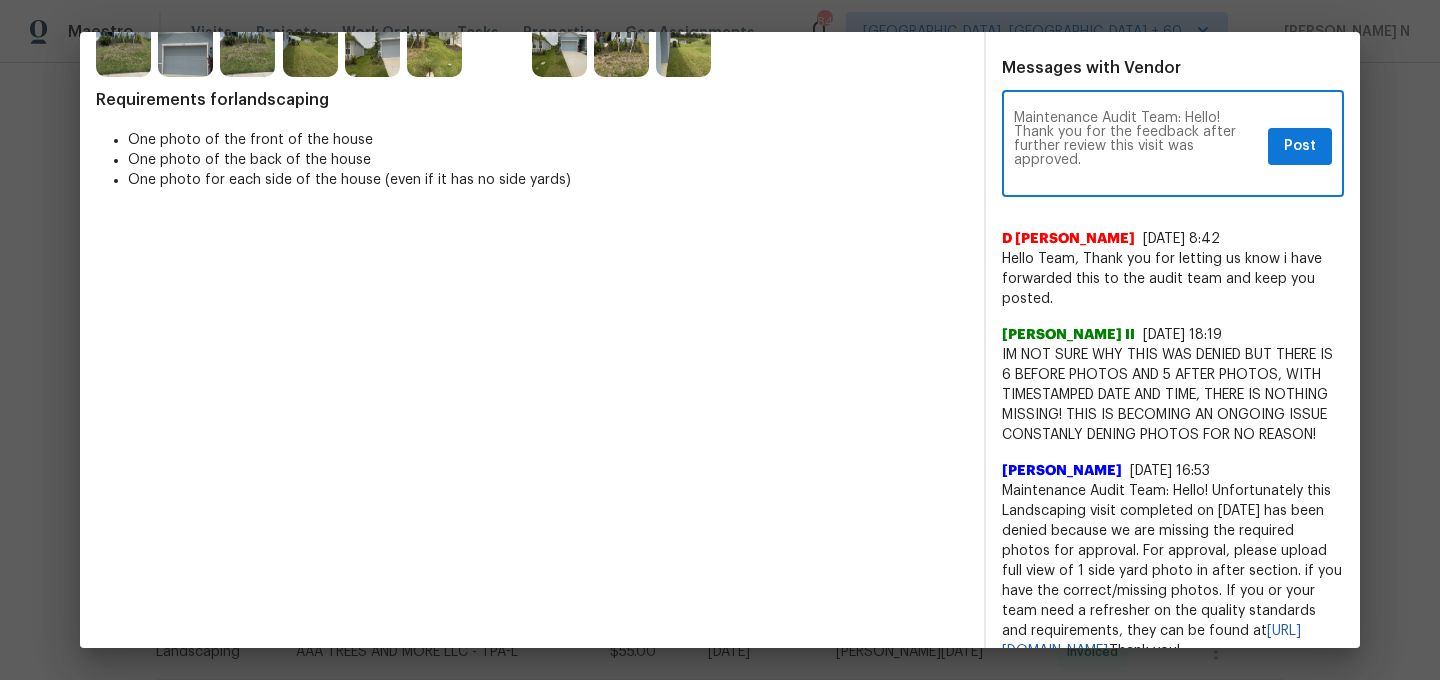 scroll, scrollTop: 0, scrollLeft: 0, axis: both 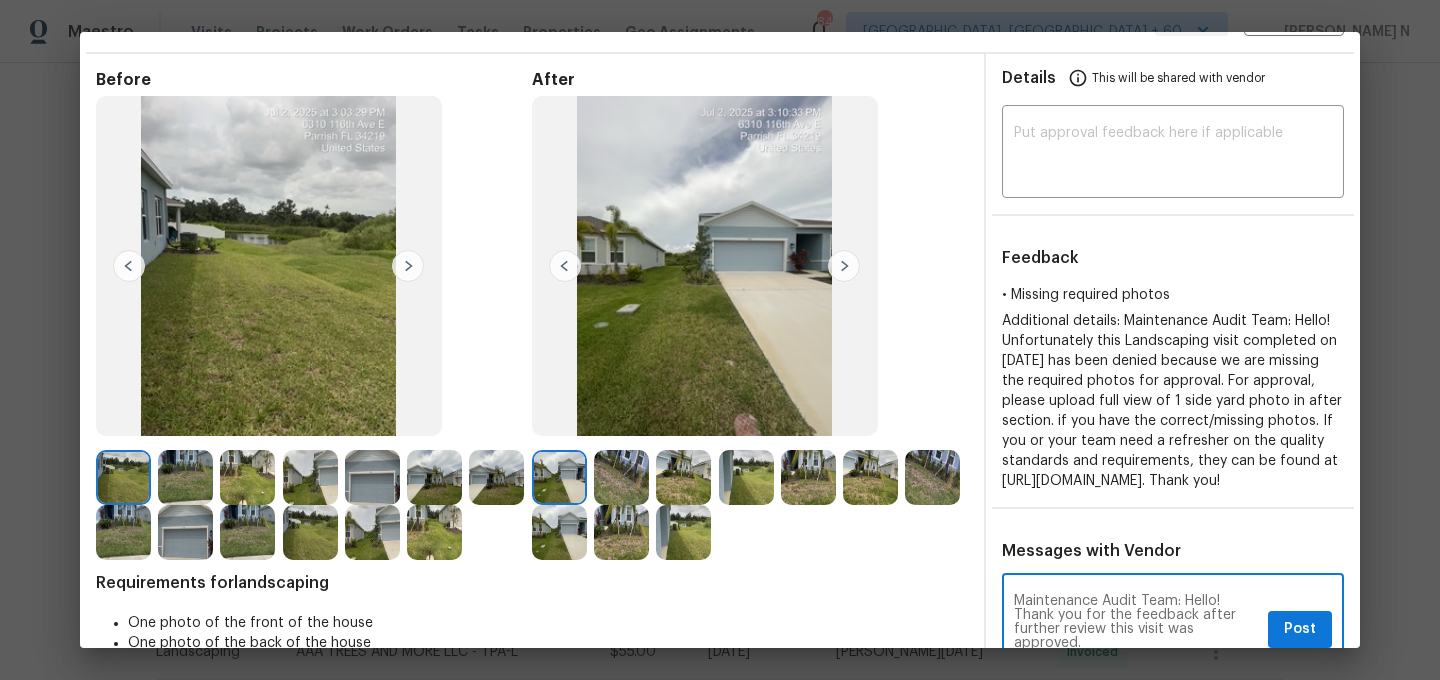 type on "Maintenance Audit Team: Hello! Thank you for the feedback after further review this visit was approved." 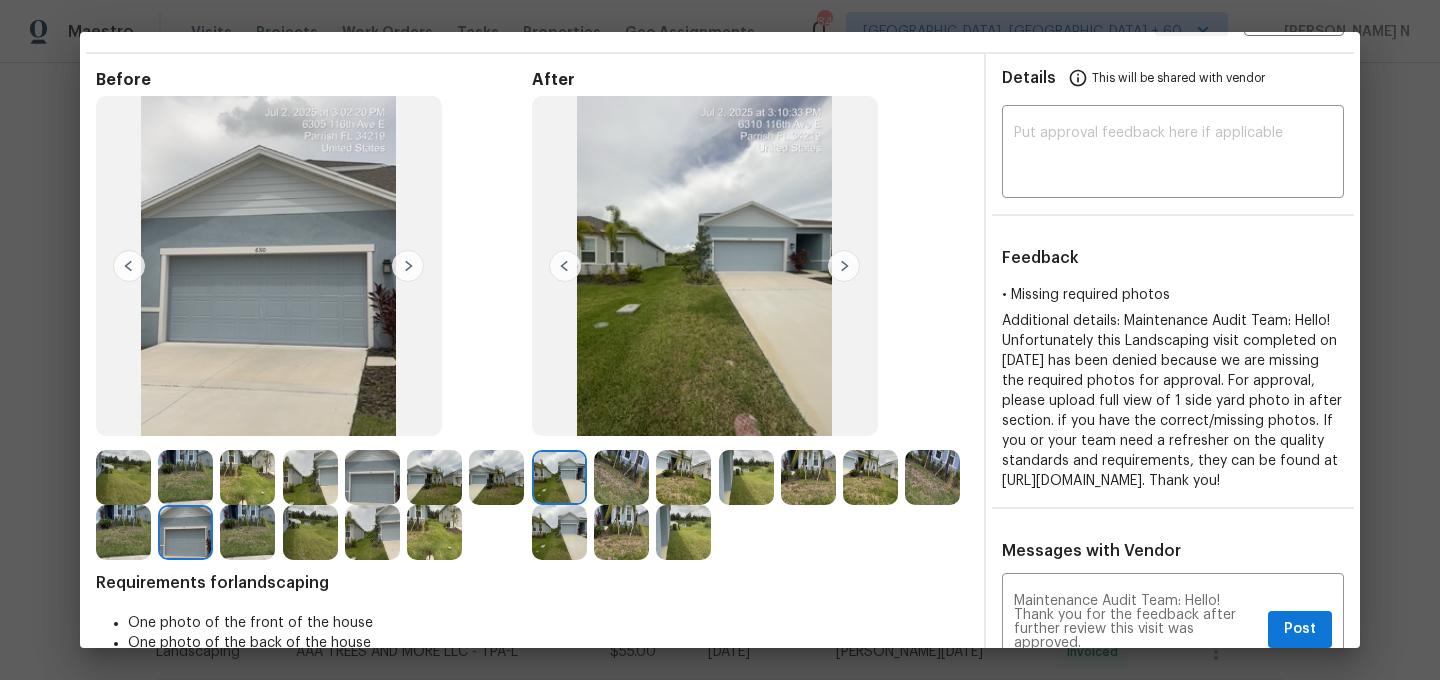 scroll, scrollTop: 211, scrollLeft: 0, axis: vertical 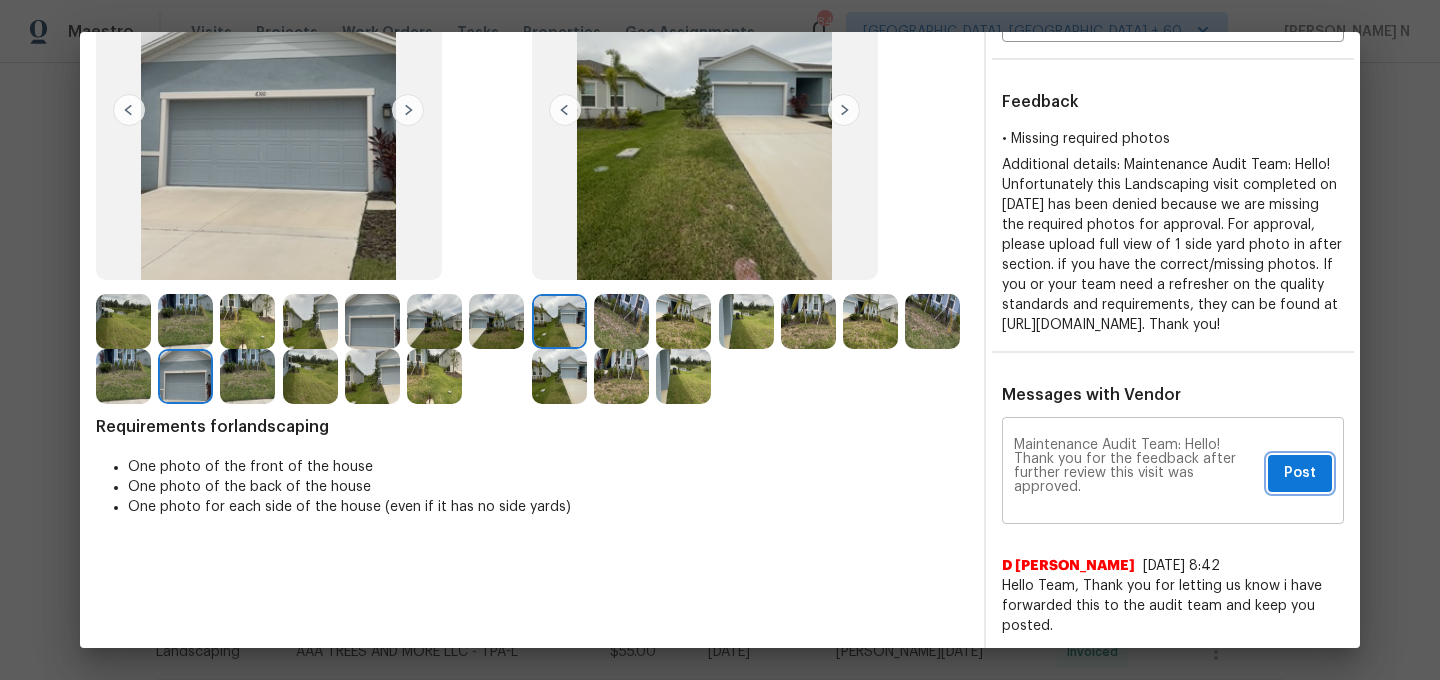 click on "Post" at bounding box center [1300, 473] 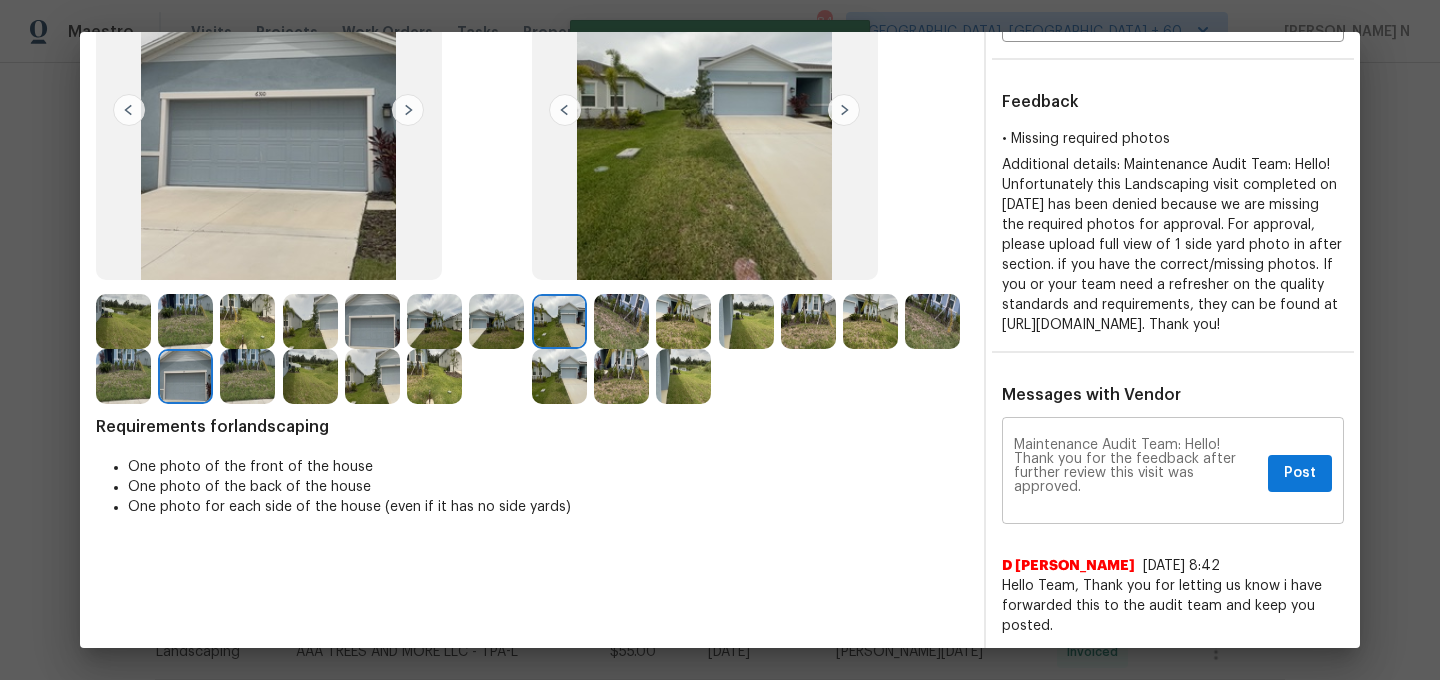 type 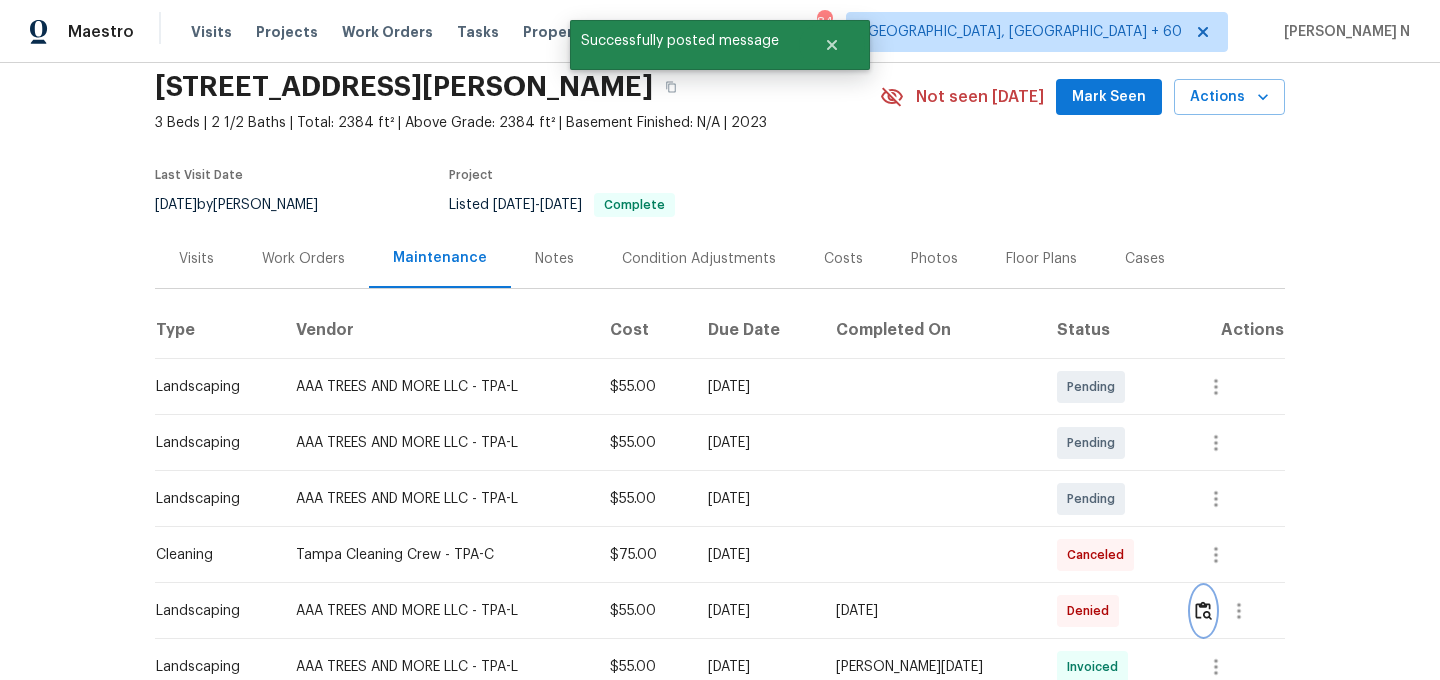 scroll, scrollTop: 0, scrollLeft: 0, axis: both 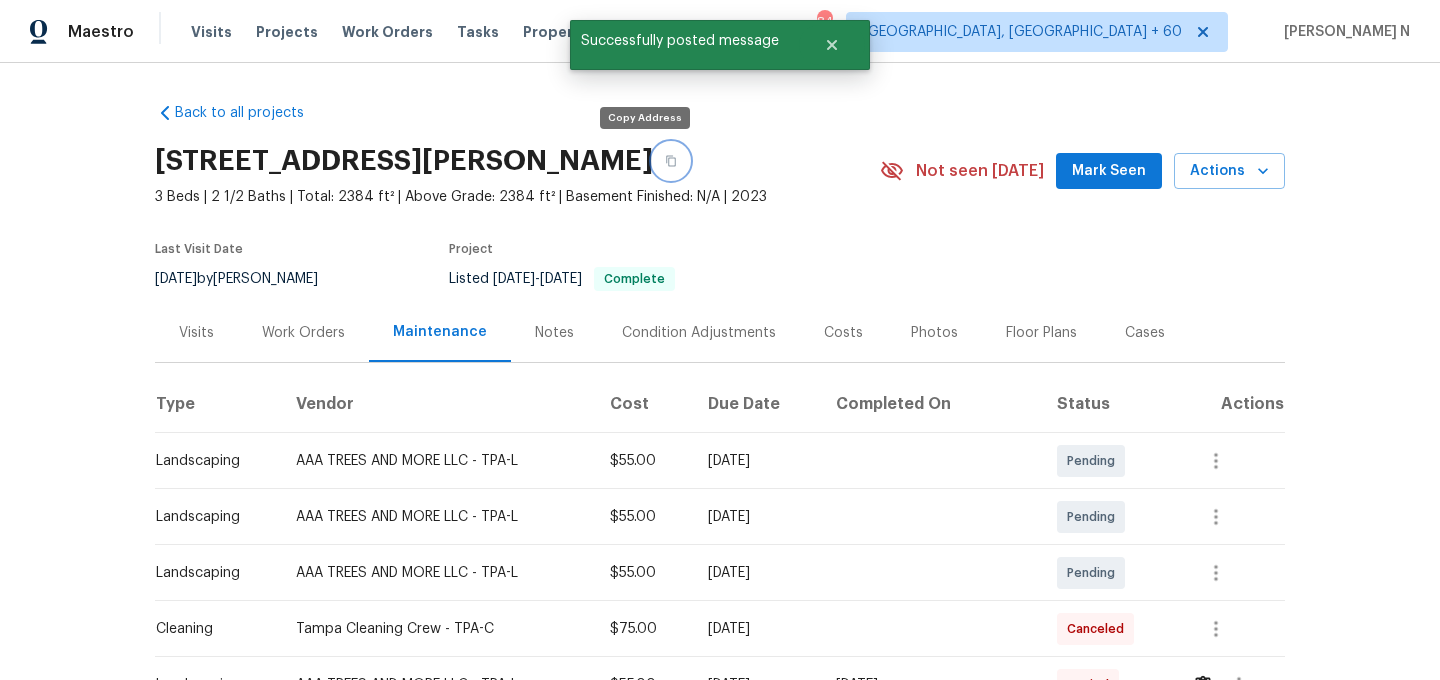 click at bounding box center [671, 161] 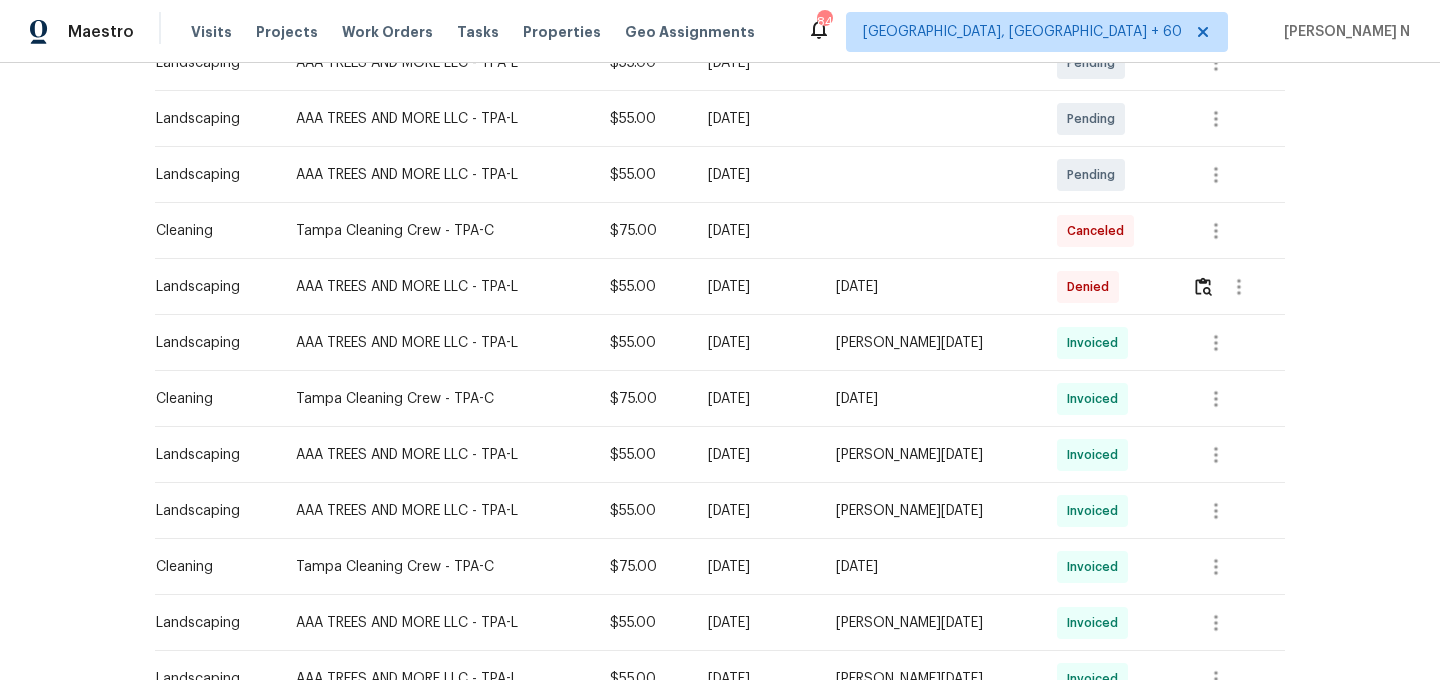 scroll, scrollTop: 399, scrollLeft: 0, axis: vertical 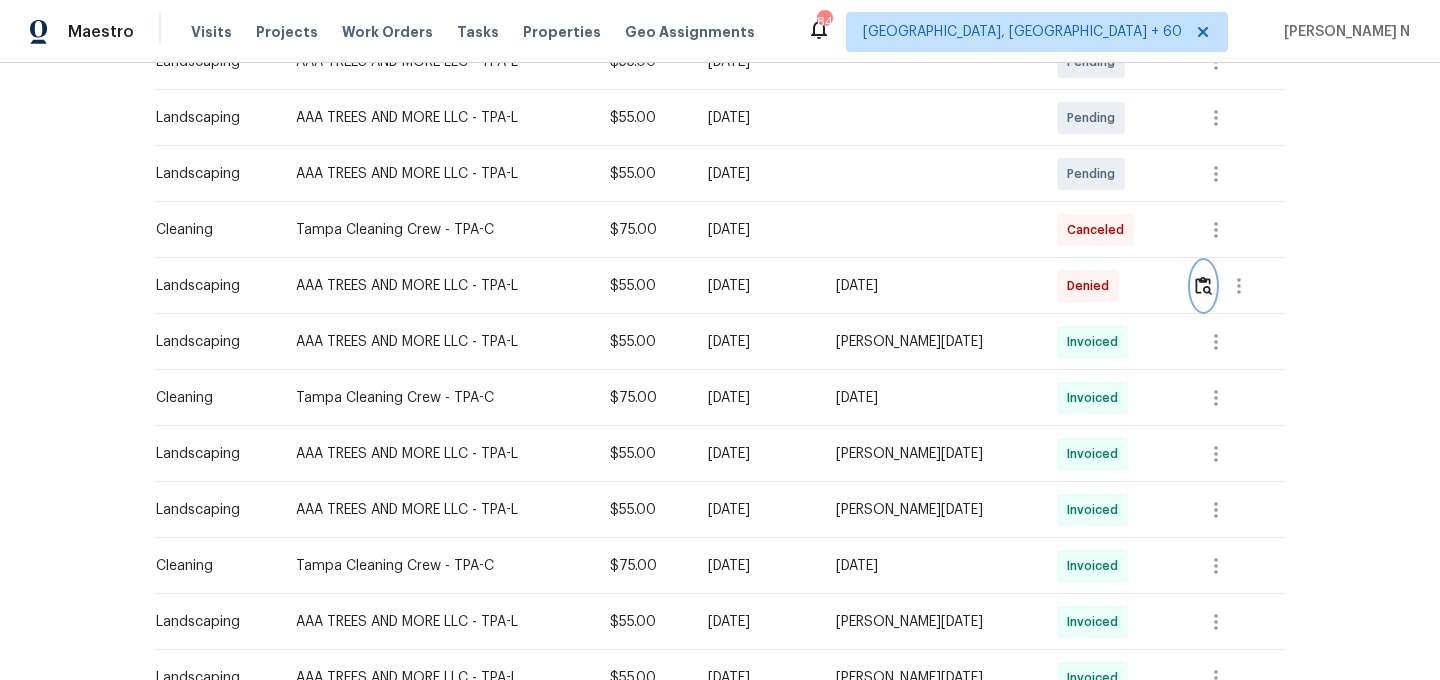 click at bounding box center [1203, 286] 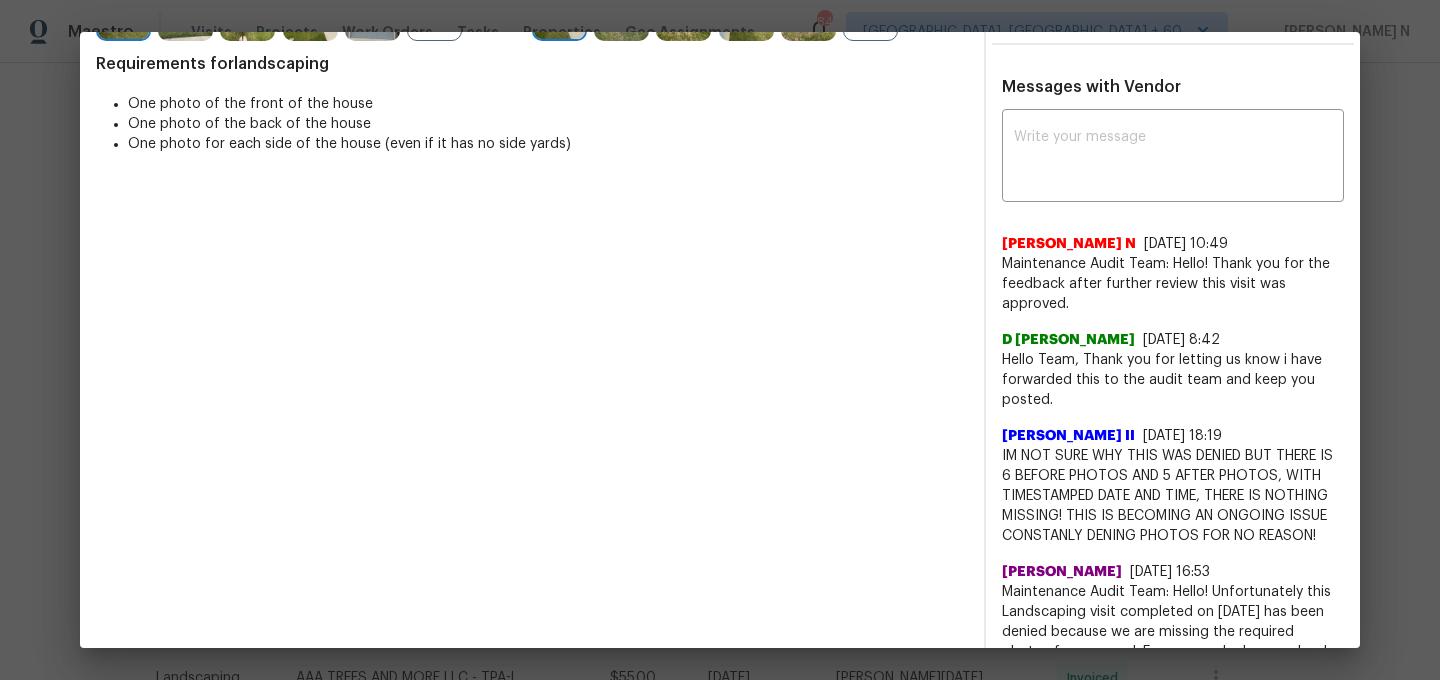 scroll, scrollTop: 0, scrollLeft: 0, axis: both 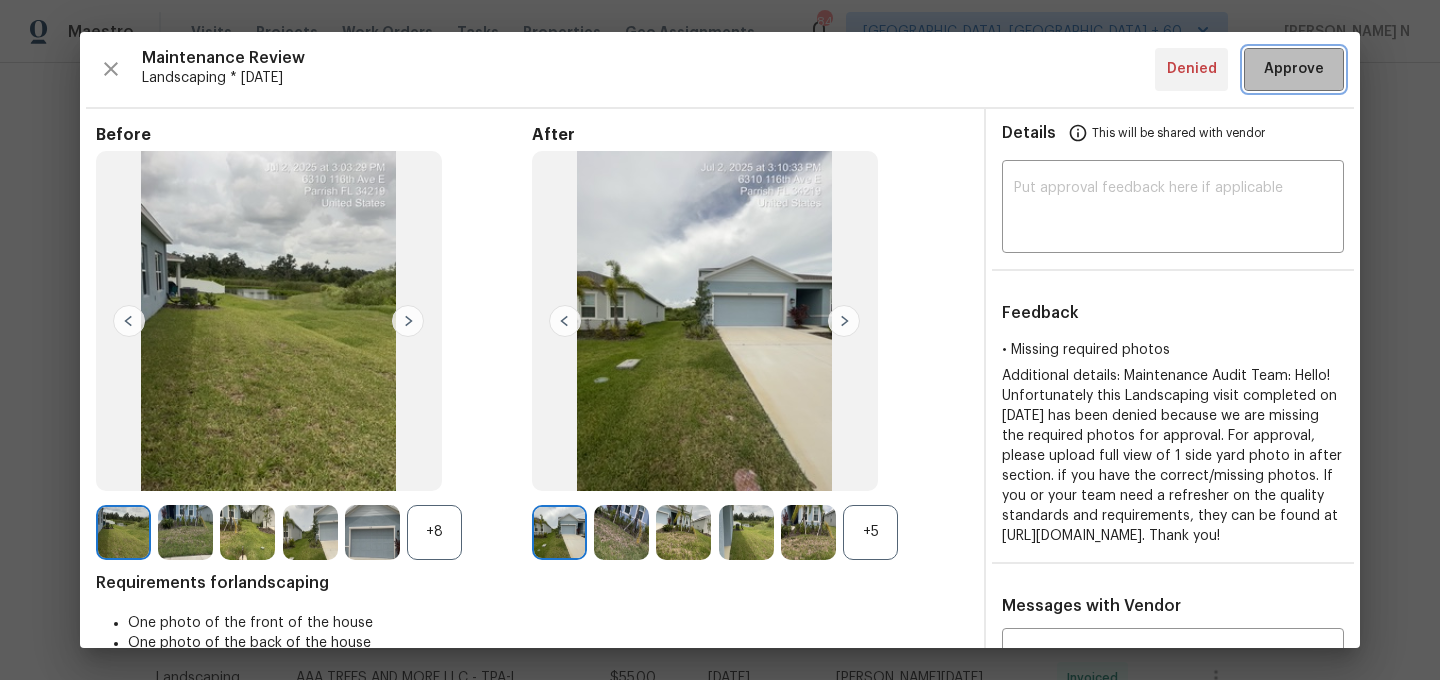 click on "Approve" at bounding box center [1294, 69] 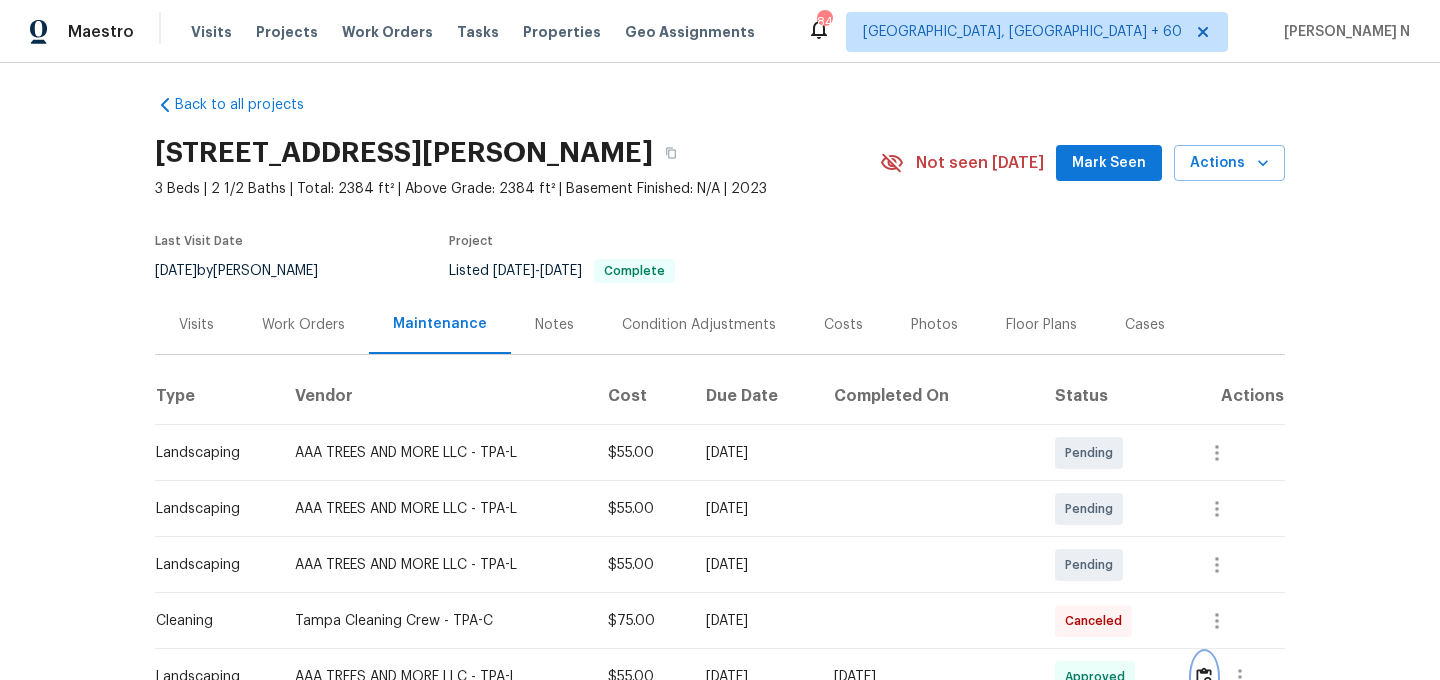 scroll, scrollTop: 0, scrollLeft: 0, axis: both 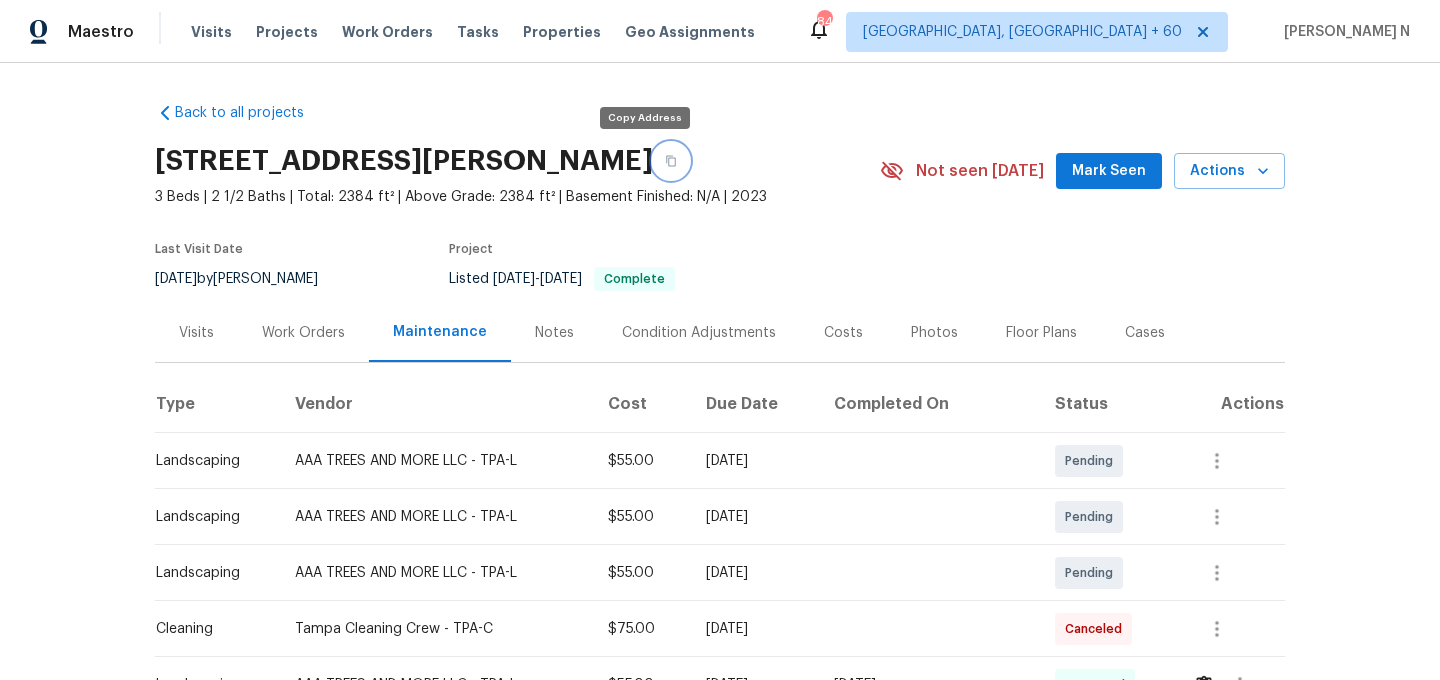click at bounding box center [671, 161] 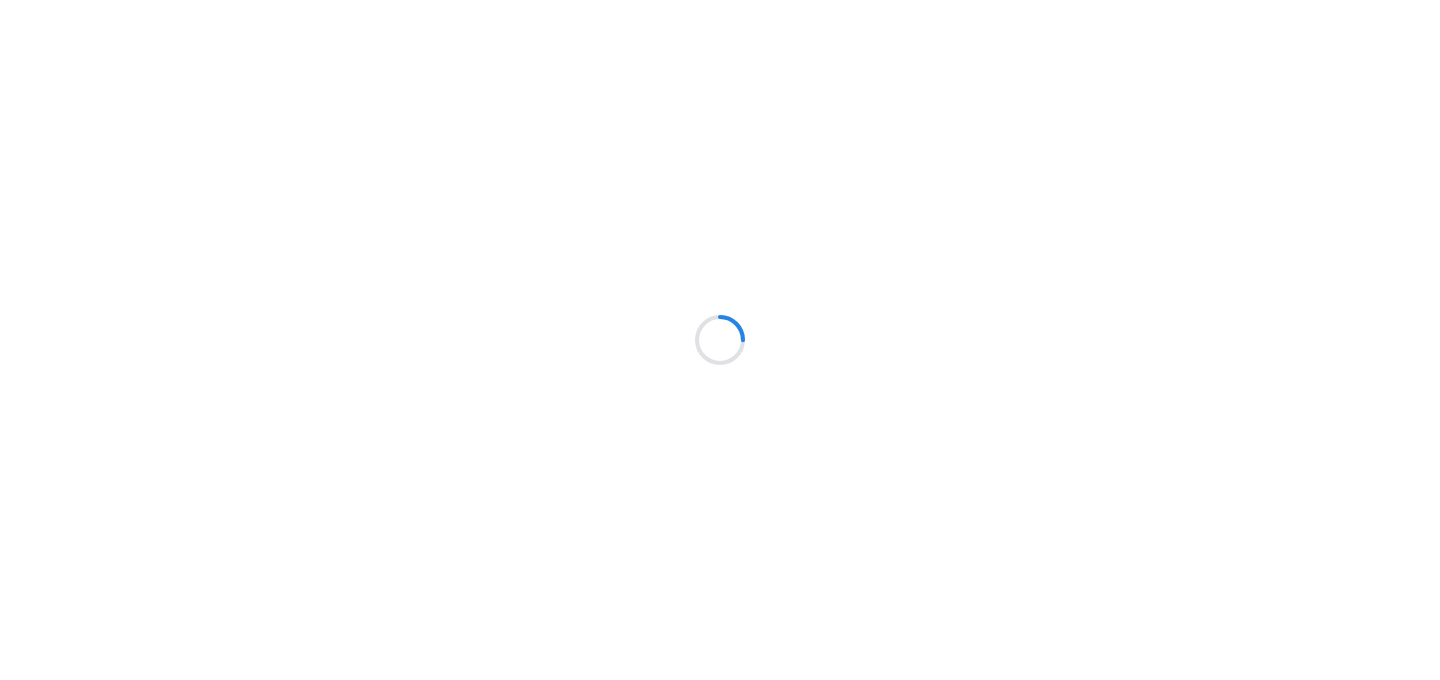 scroll, scrollTop: 0, scrollLeft: 0, axis: both 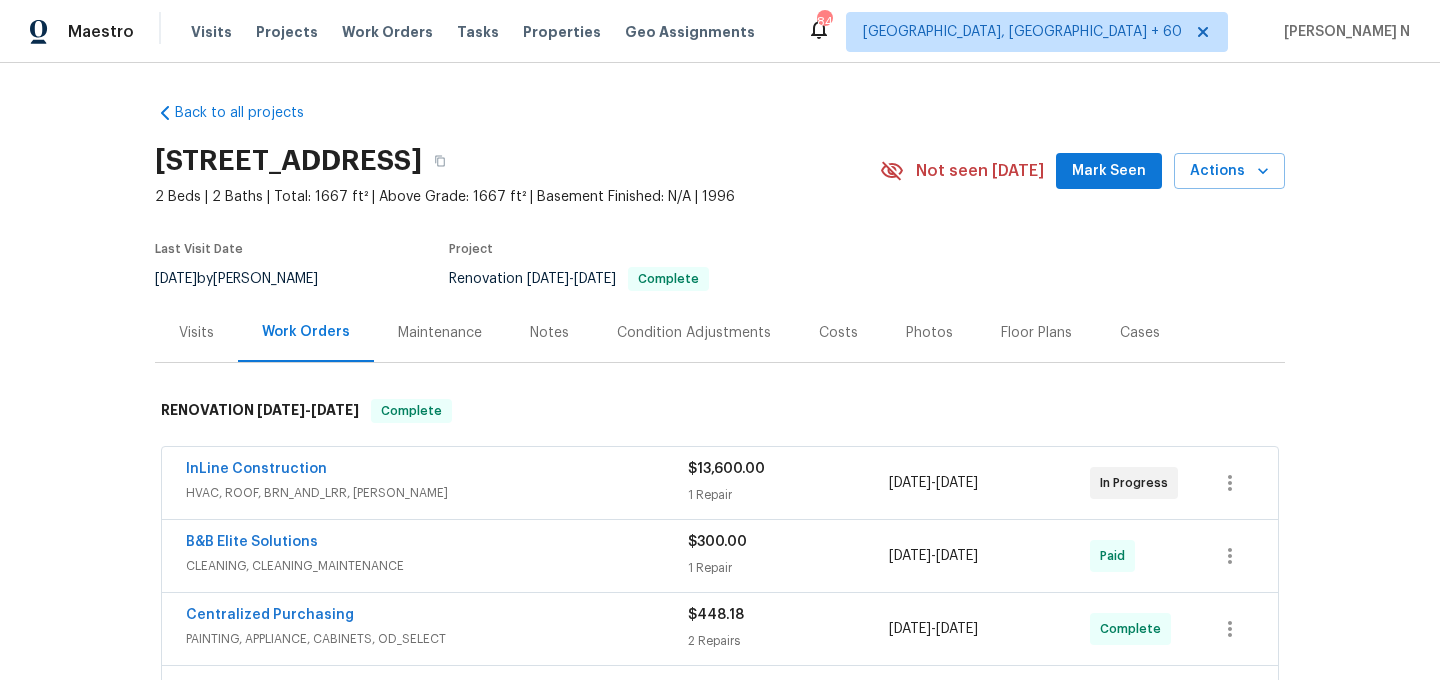 click on "Maintenance" at bounding box center (440, 332) 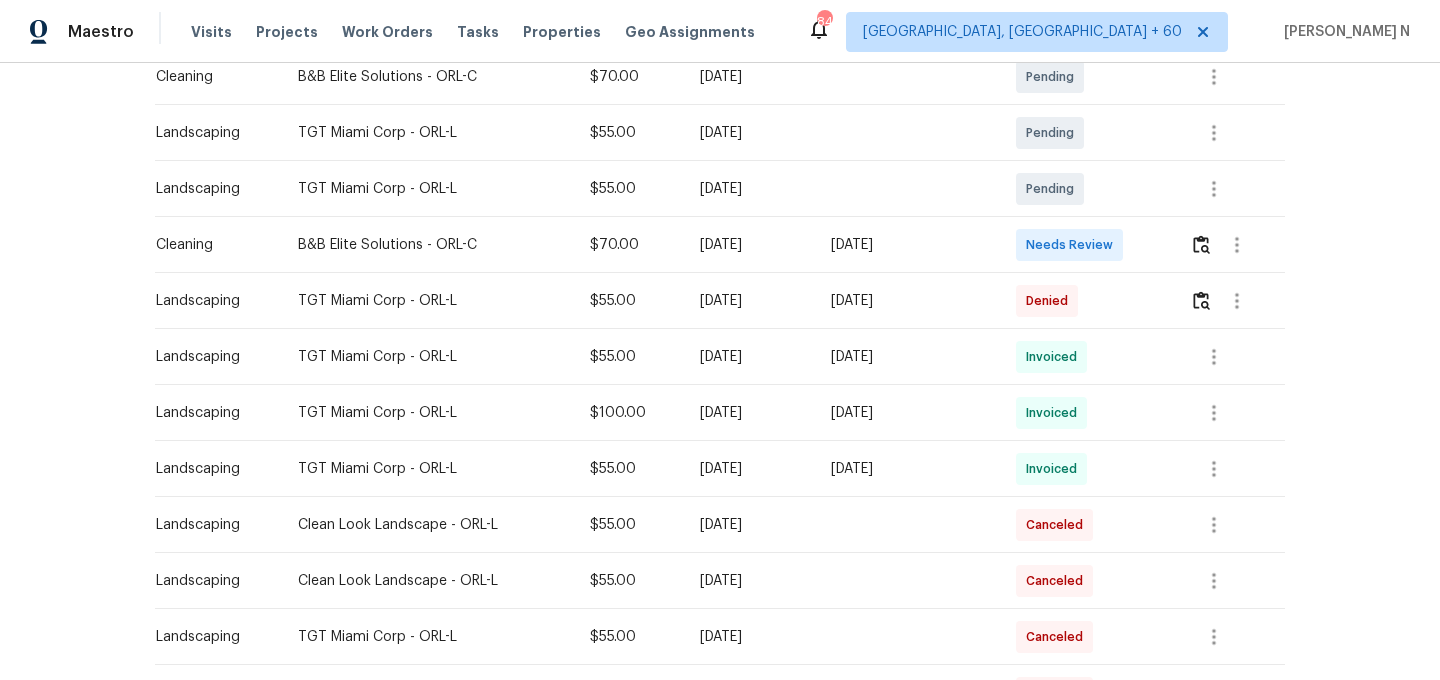 scroll, scrollTop: 301, scrollLeft: 0, axis: vertical 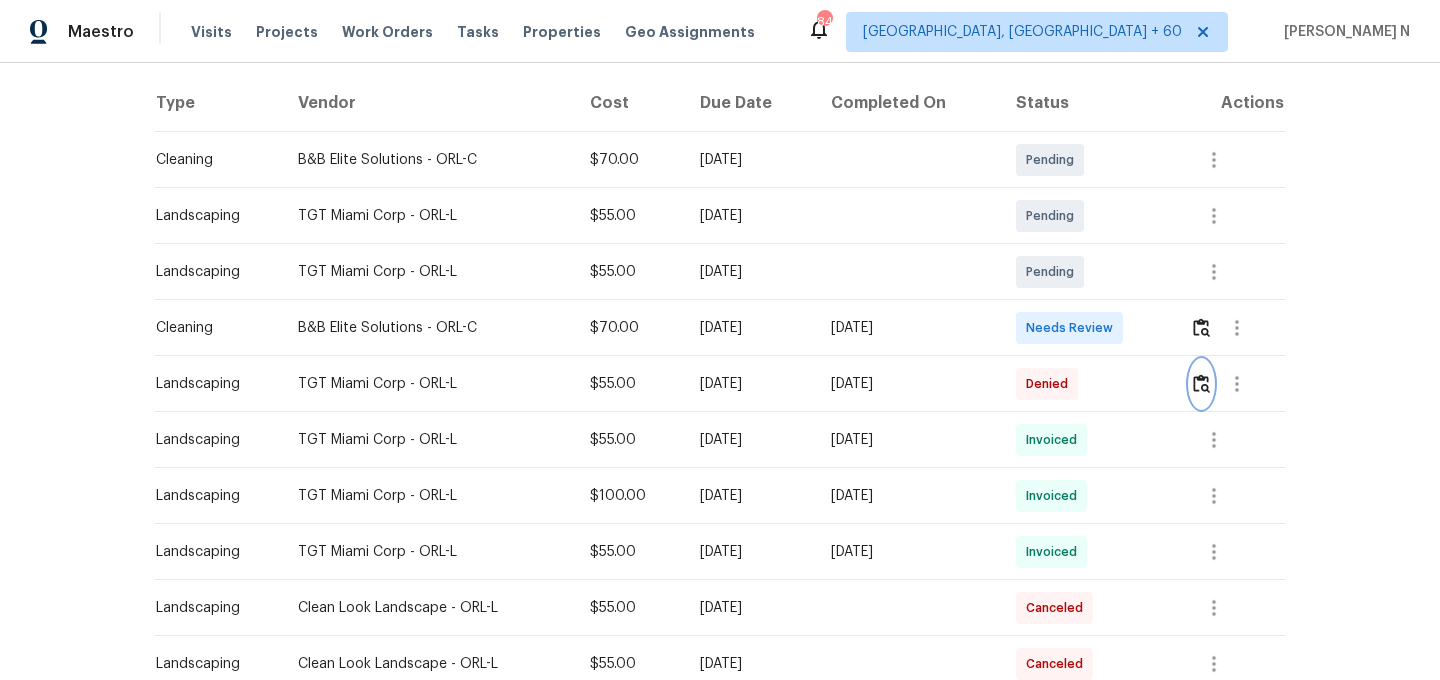 click at bounding box center (1201, 384) 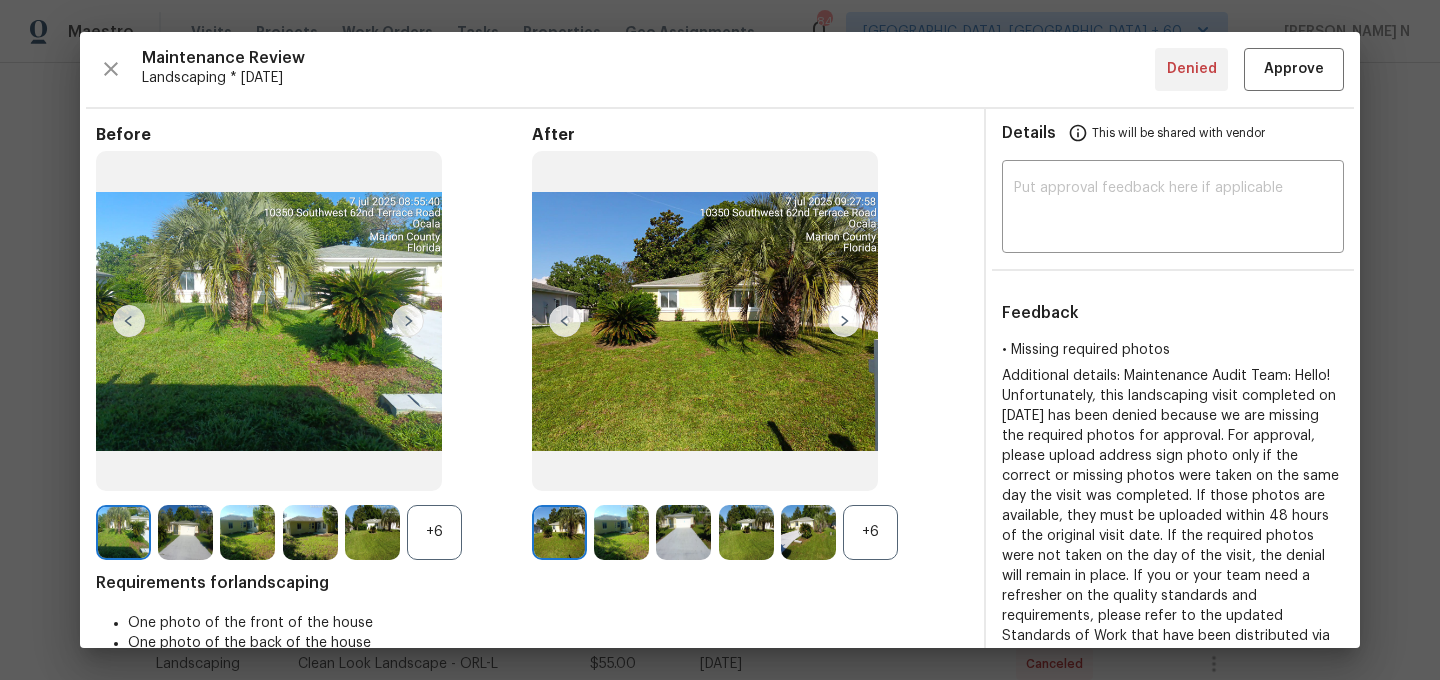 click on "+6" at bounding box center (870, 532) 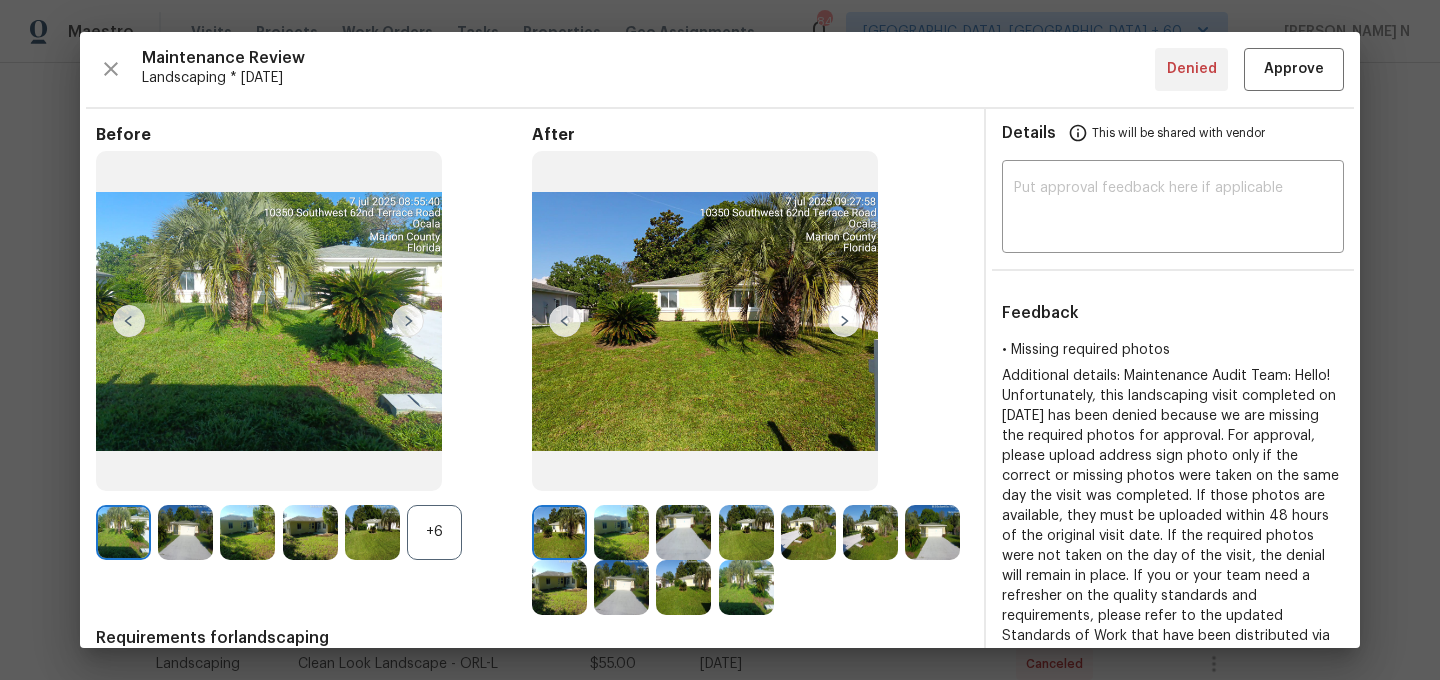 click on "+6" at bounding box center [434, 532] 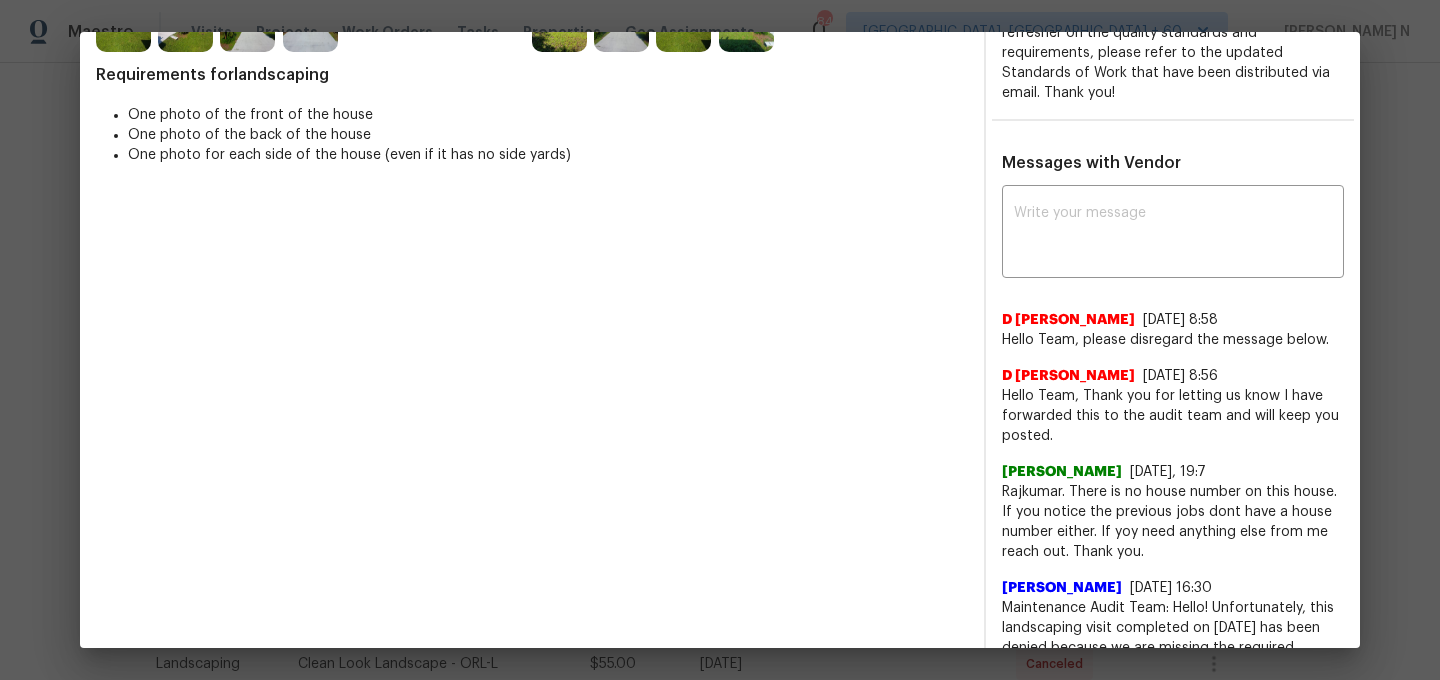 scroll, scrollTop: 608, scrollLeft: 0, axis: vertical 